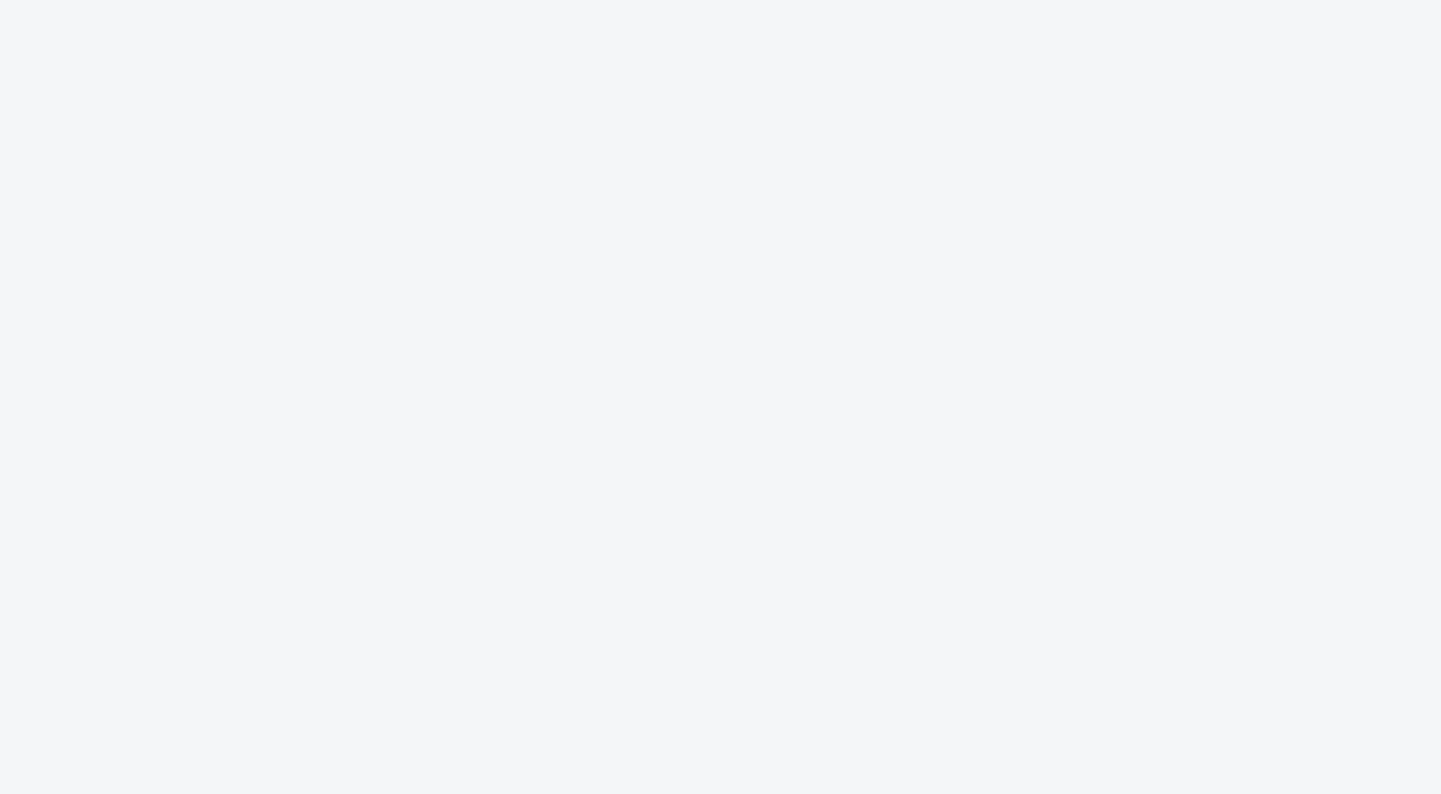 scroll, scrollTop: 0, scrollLeft: 0, axis: both 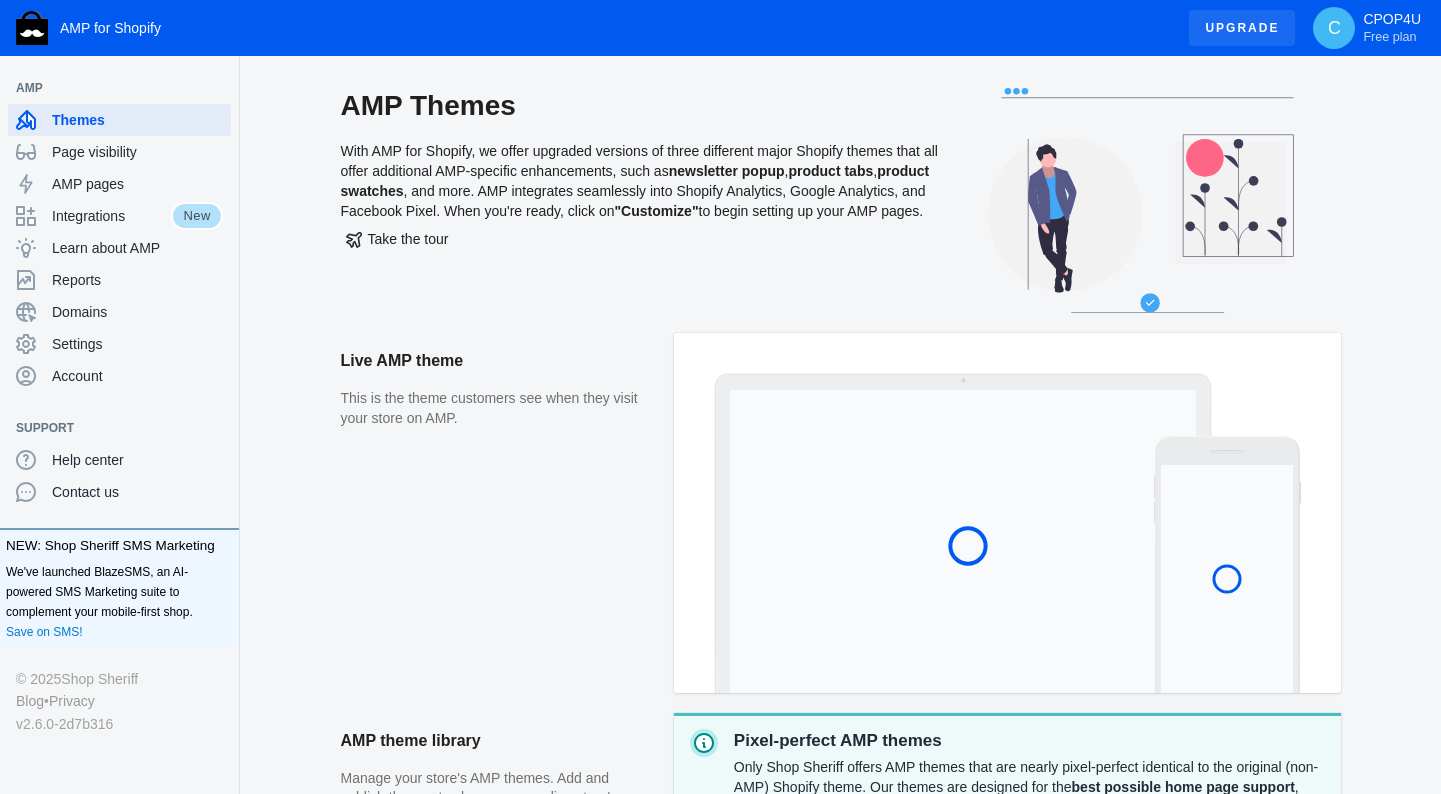click on "Upgrade" at bounding box center [1242, 28] 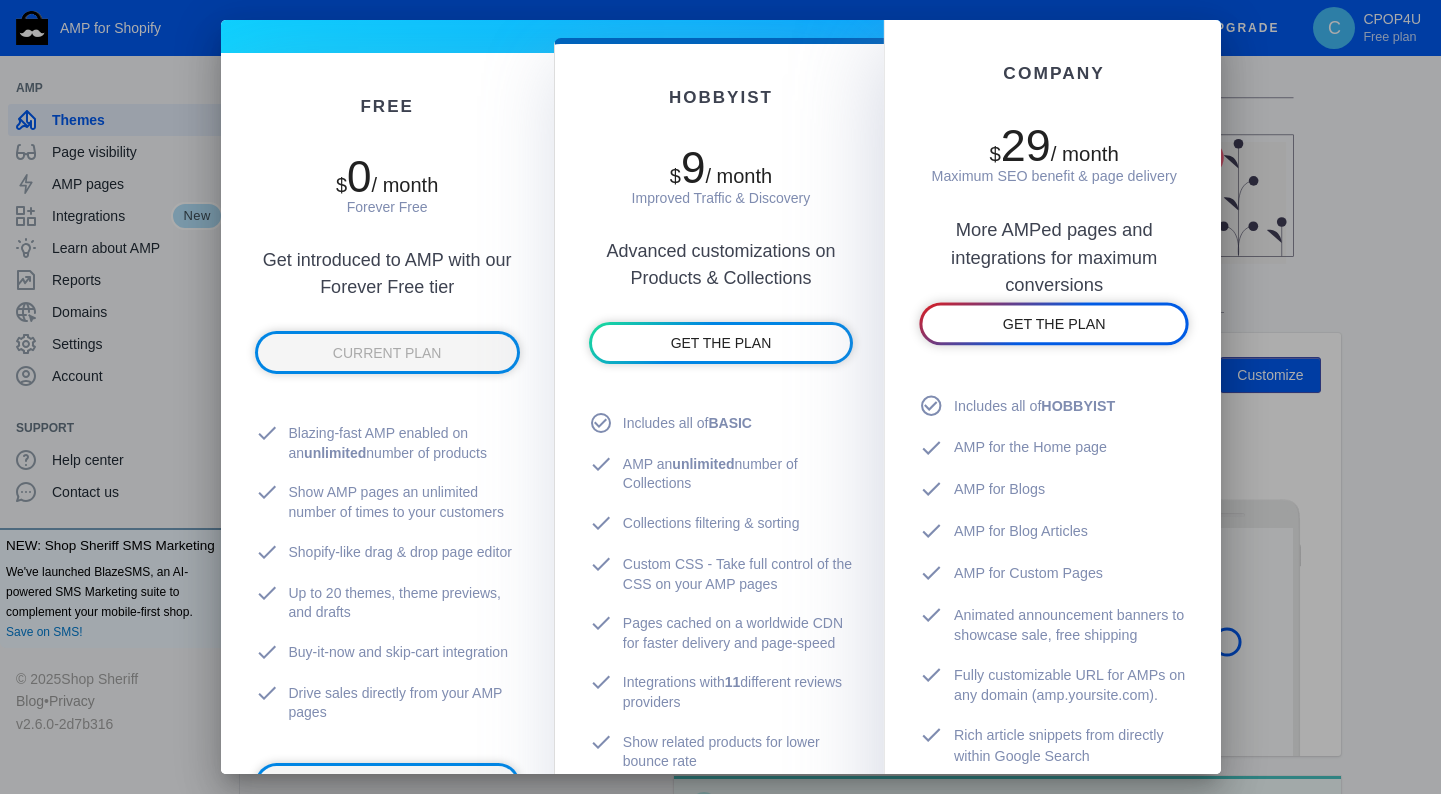 scroll, scrollTop: 178, scrollLeft: 0, axis: vertical 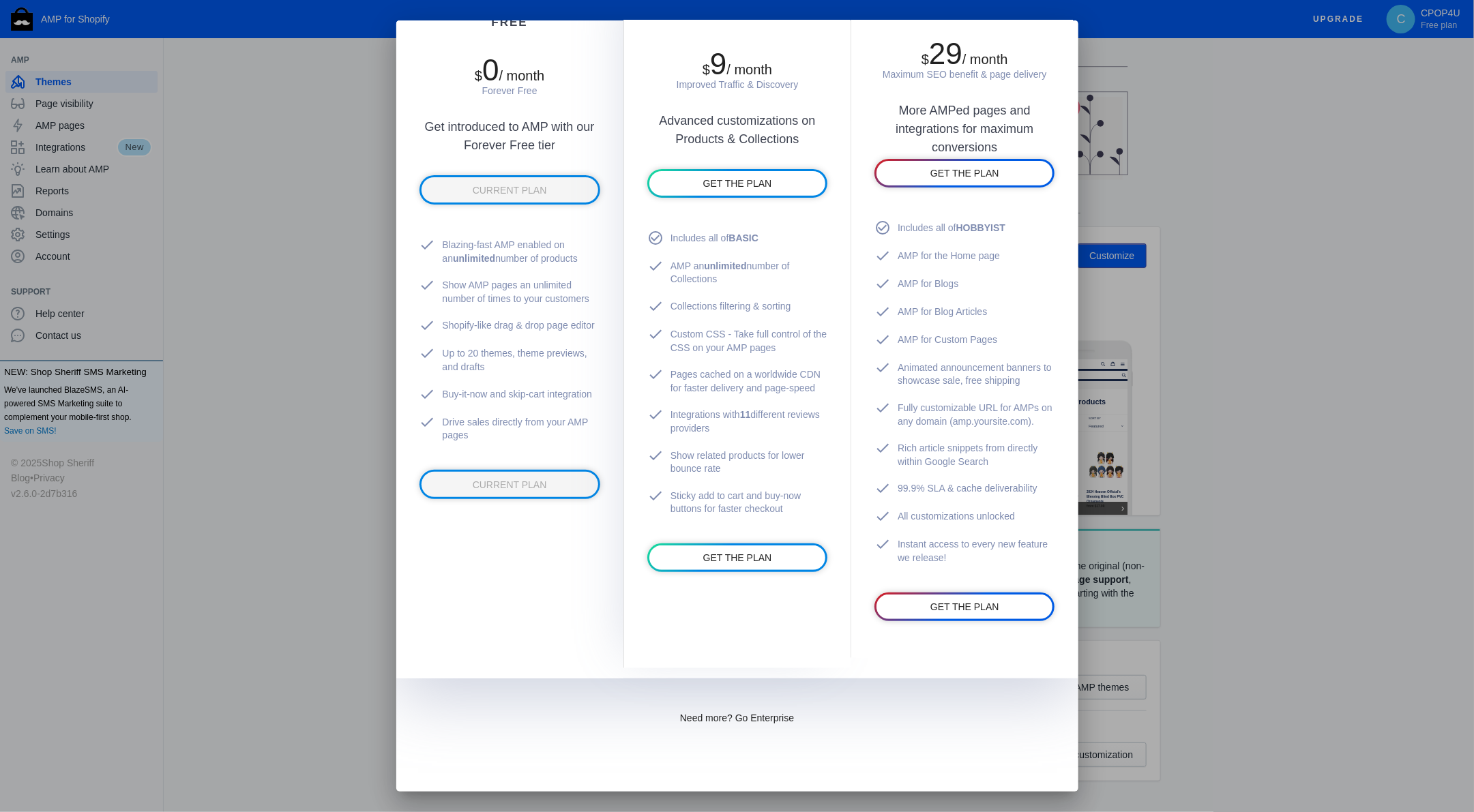 click at bounding box center (737, 406) 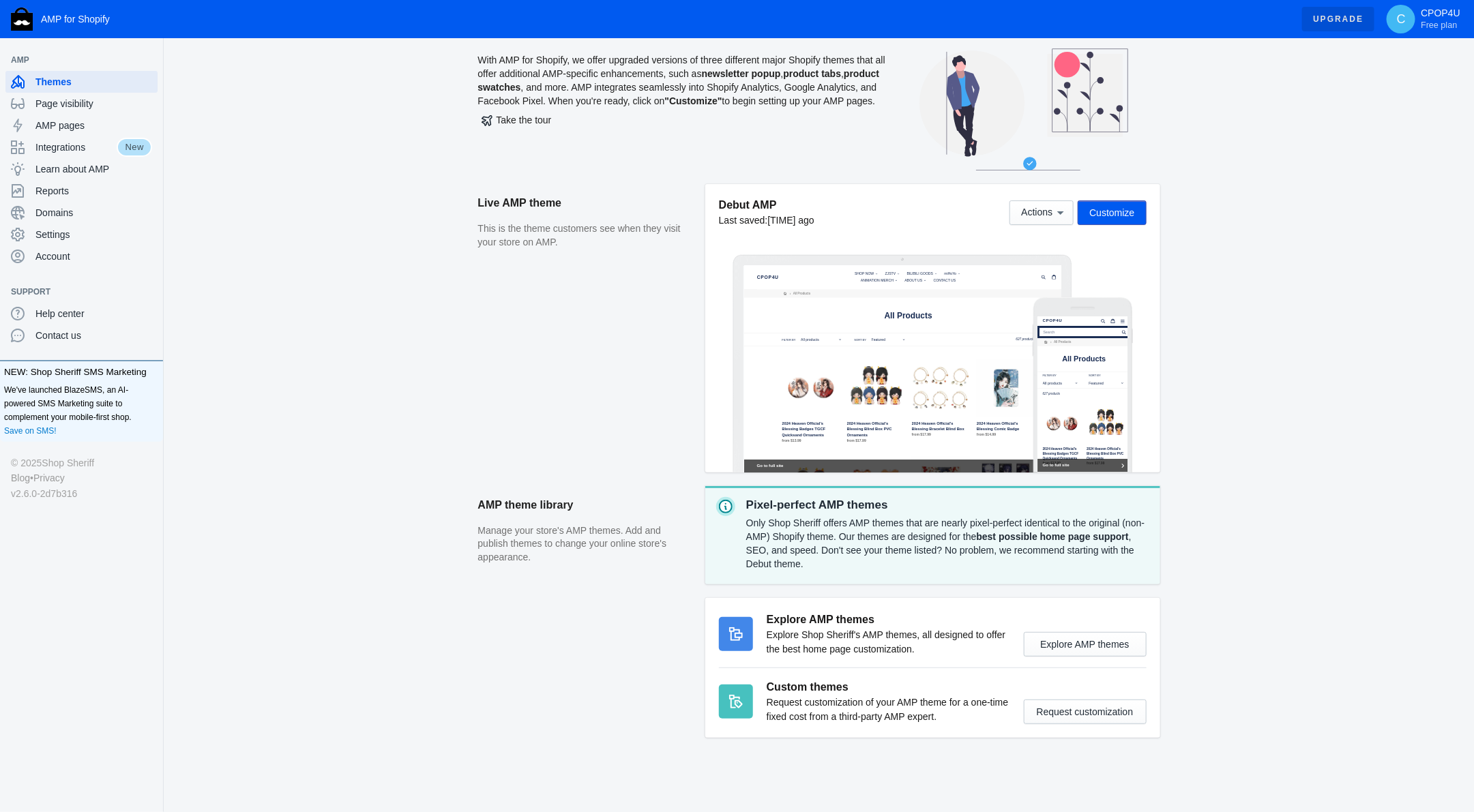 scroll, scrollTop: 44, scrollLeft: 0, axis: vertical 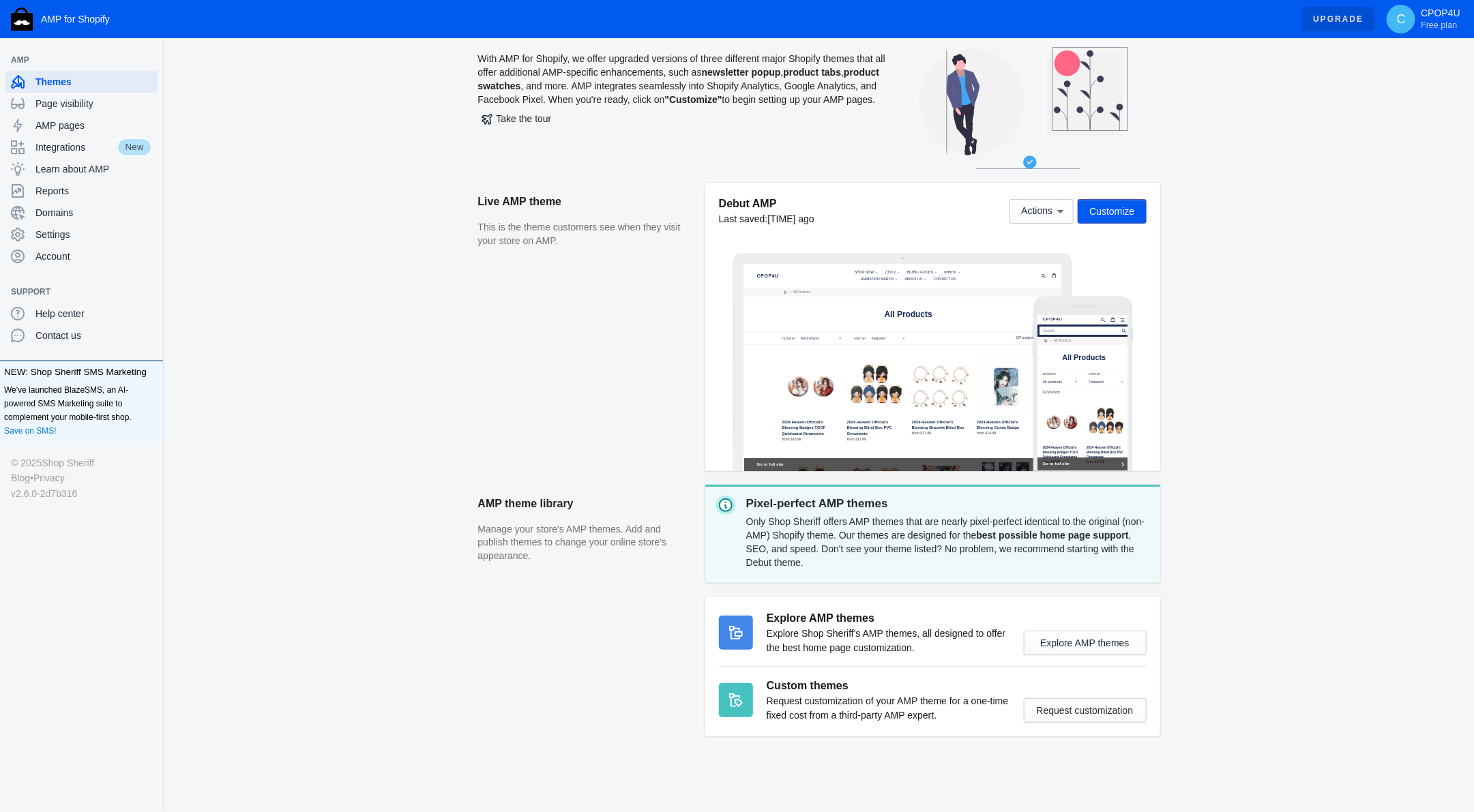 type 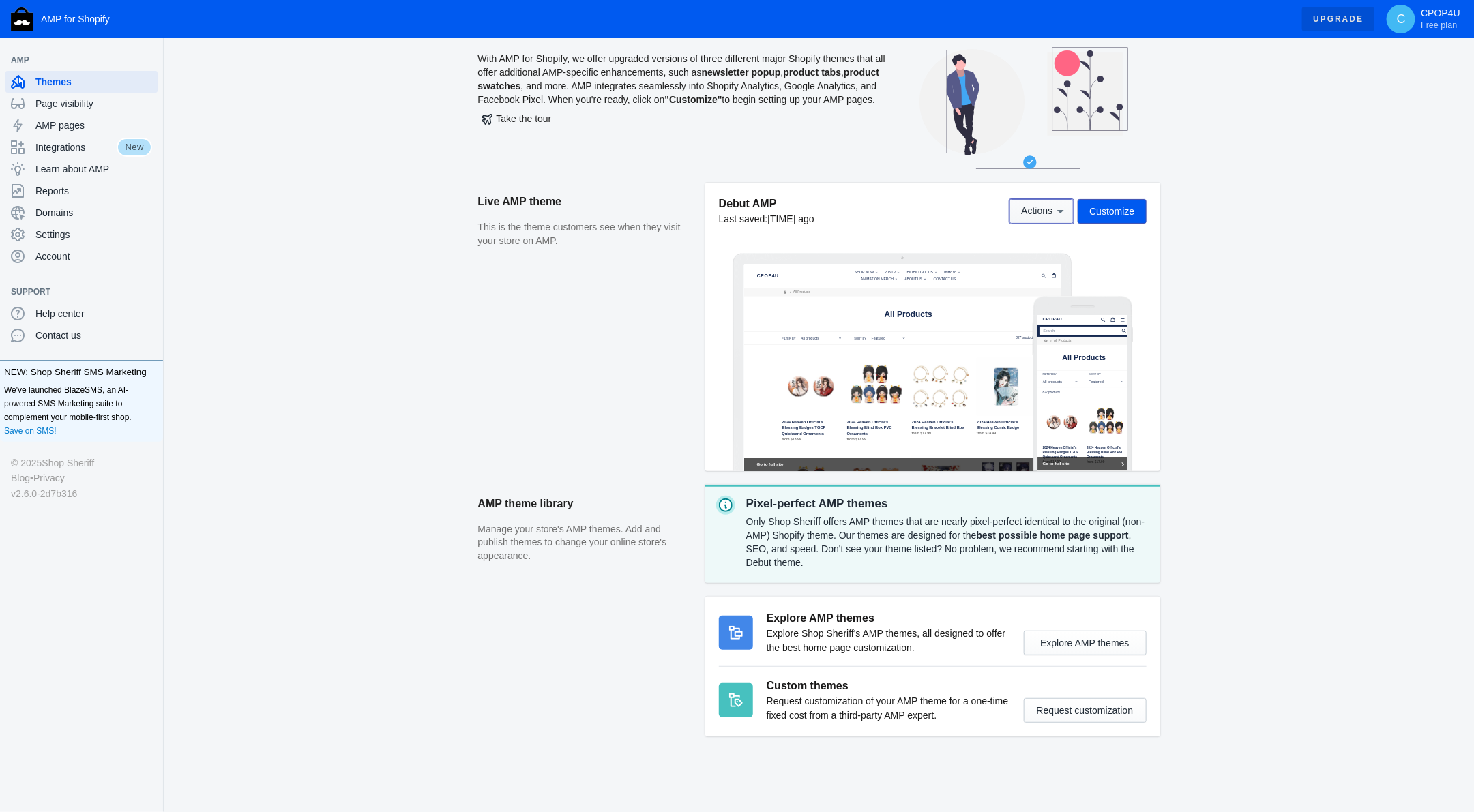click on "Actions" at bounding box center [1037, 211] 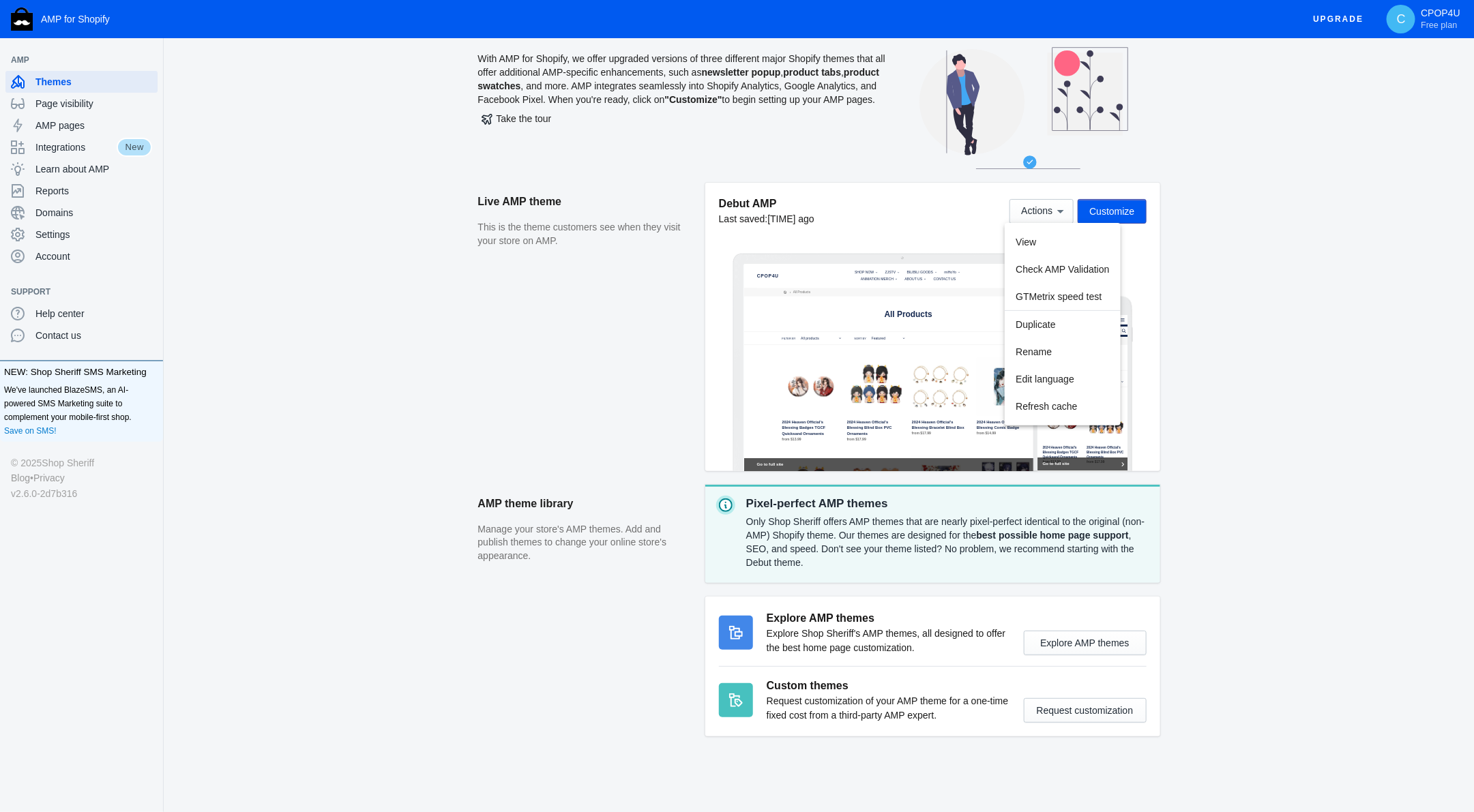 click at bounding box center (737, 406) 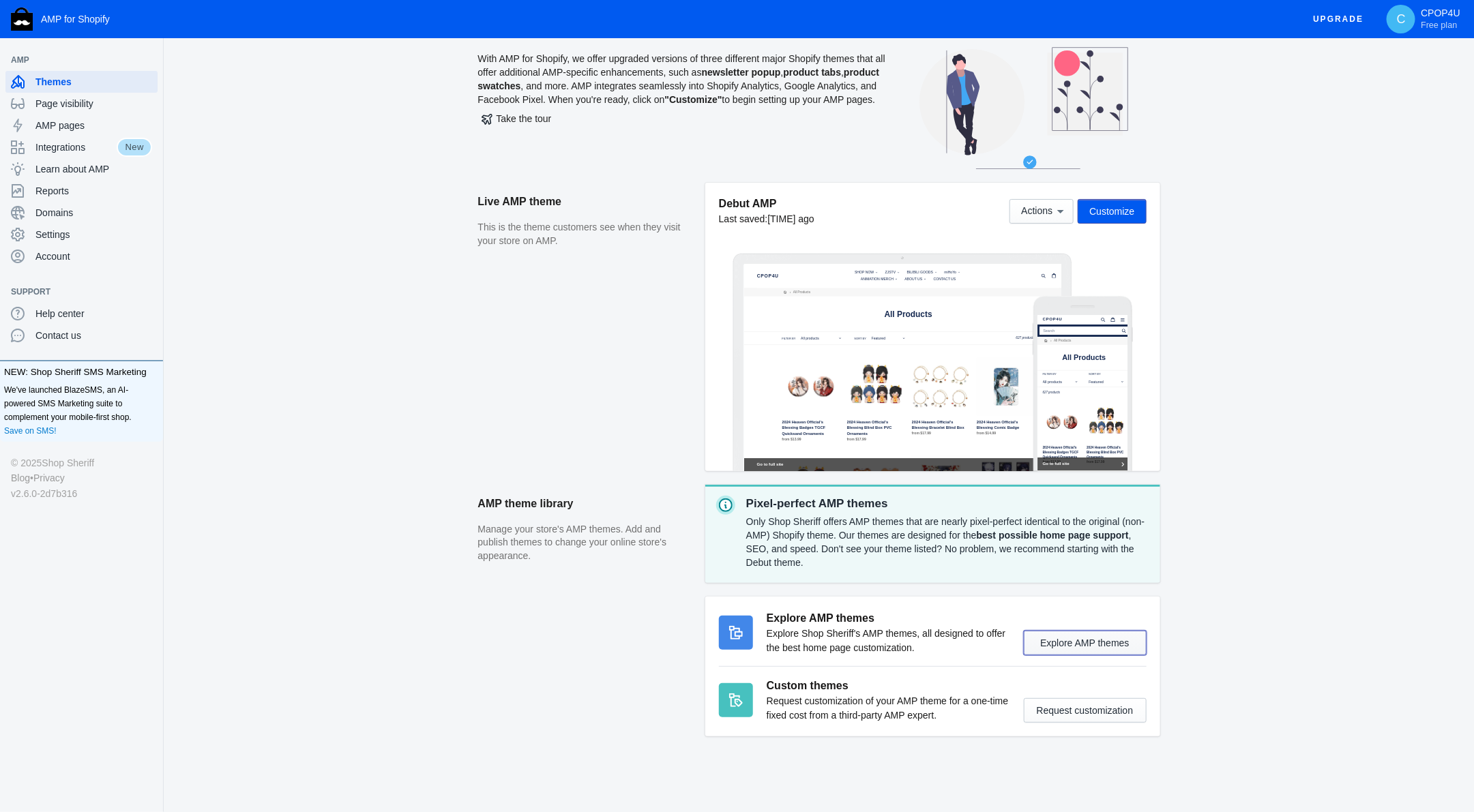 click on "Explore AMP themes" at bounding box center (1085, 643) 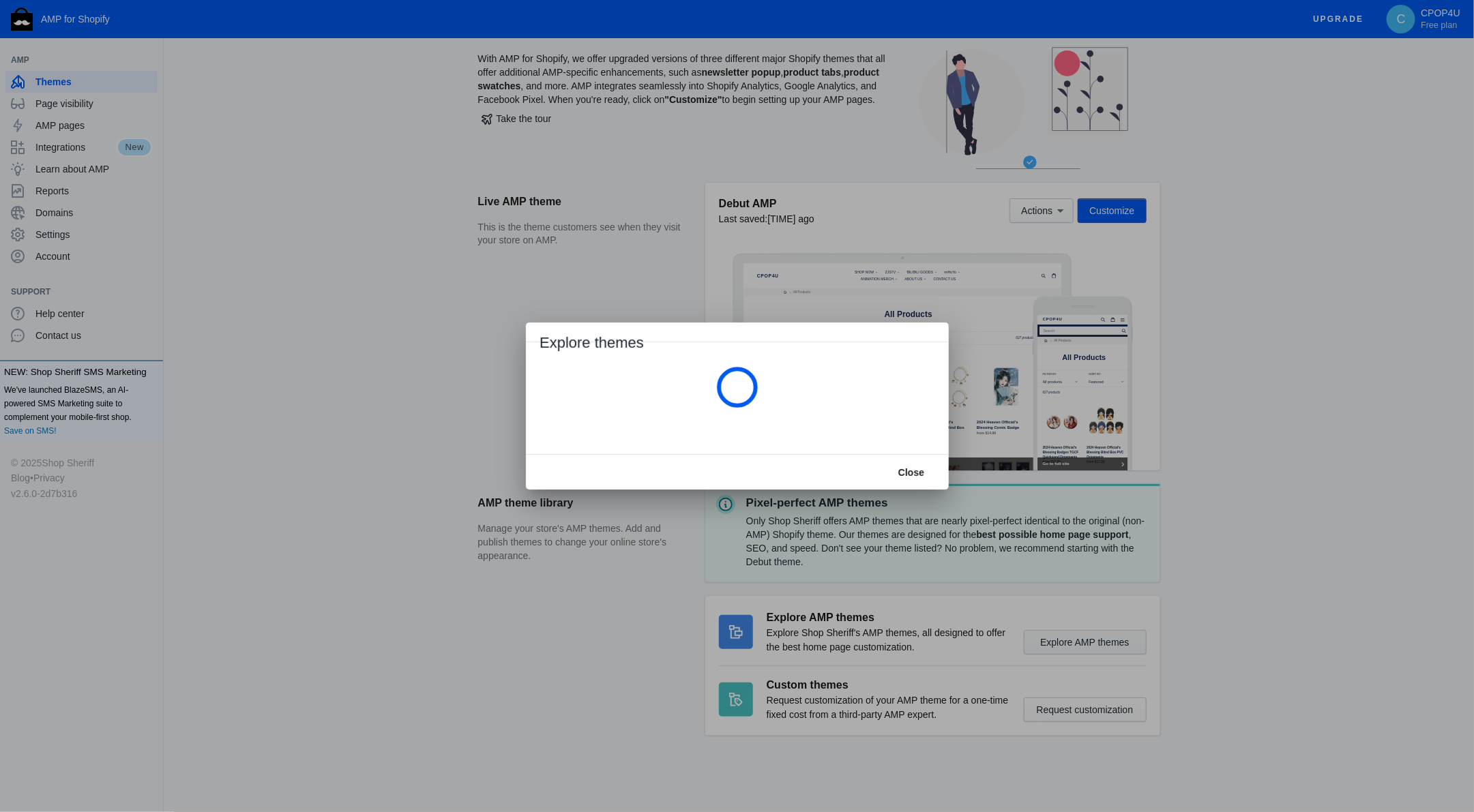 scroll, scrollTop: 0, scrollLeft: 0, axis: both 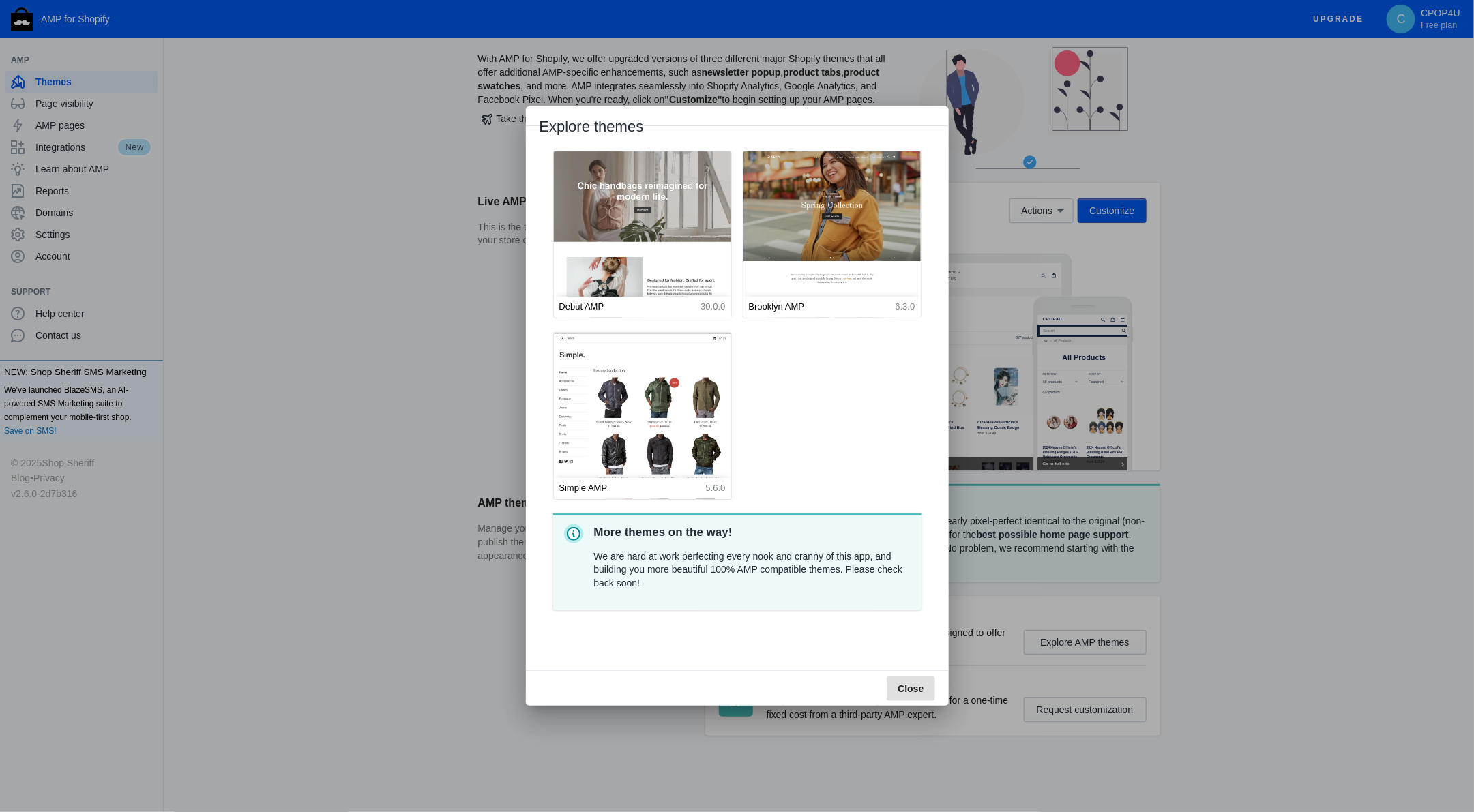 click at bounding box center (643, 261) 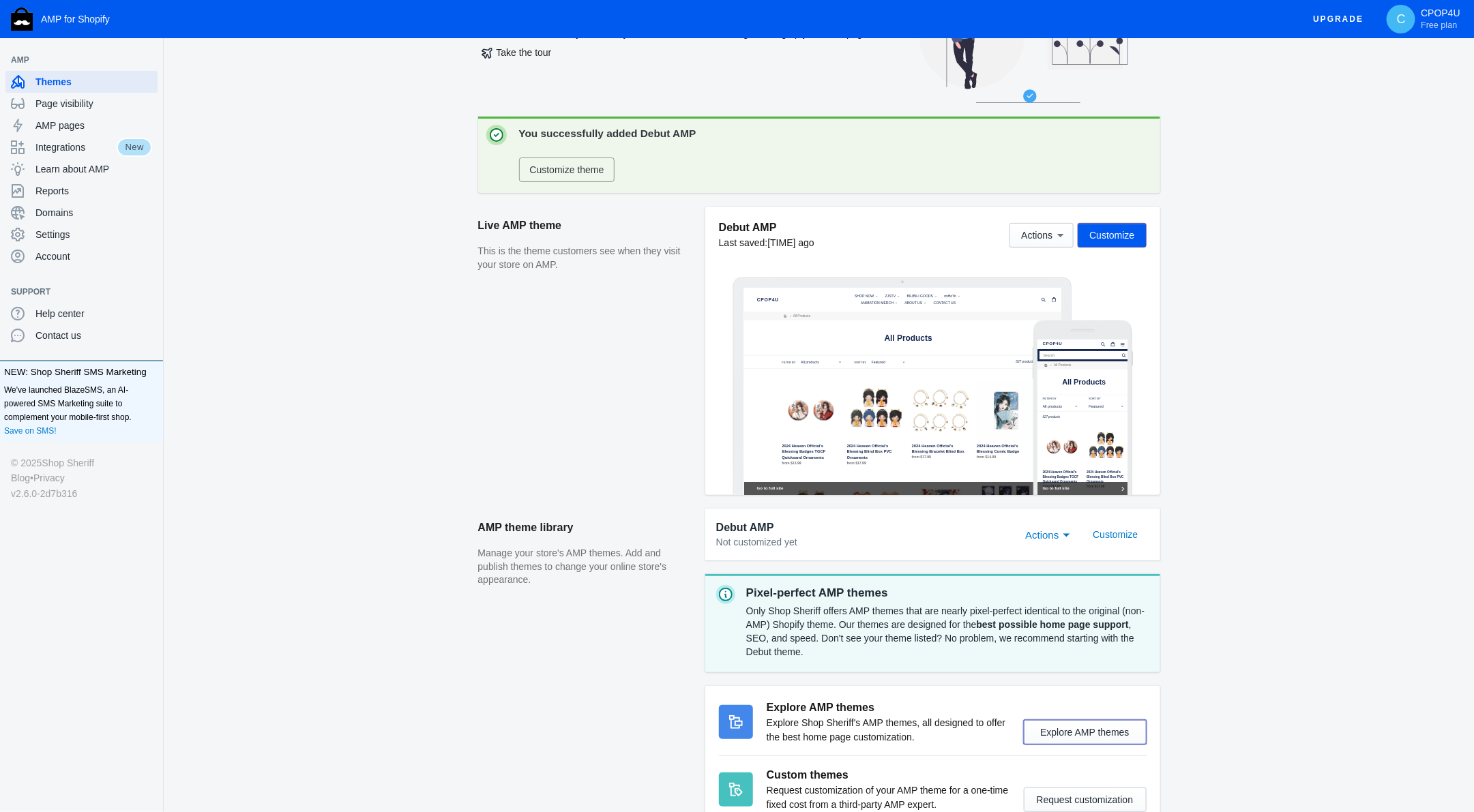 scroll, scrollTop: 0, scrollLeft: 0, axis: both 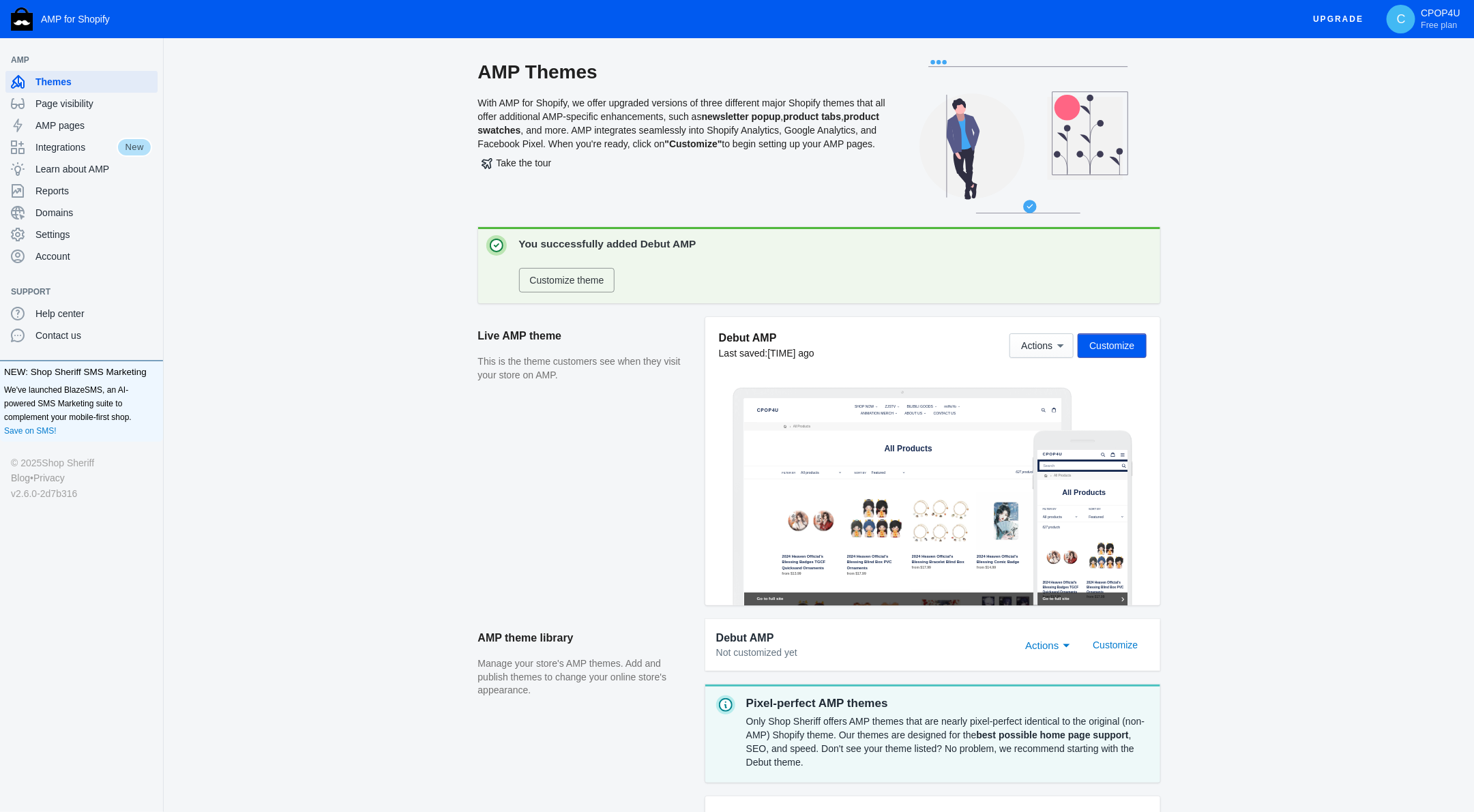 click on "Customize theme" 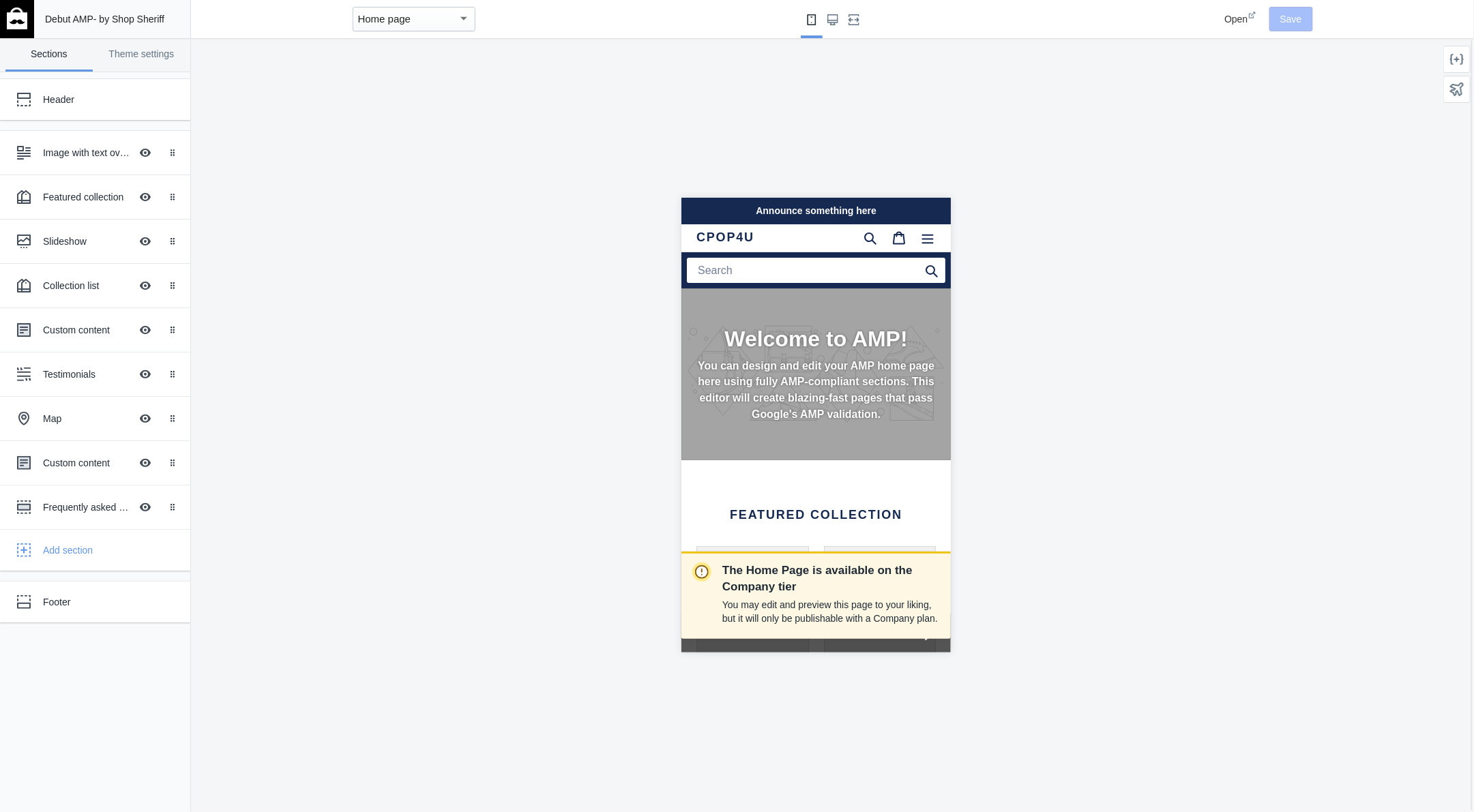 scroll, scrollTop: 0, scrollLeft: 0, axis: both 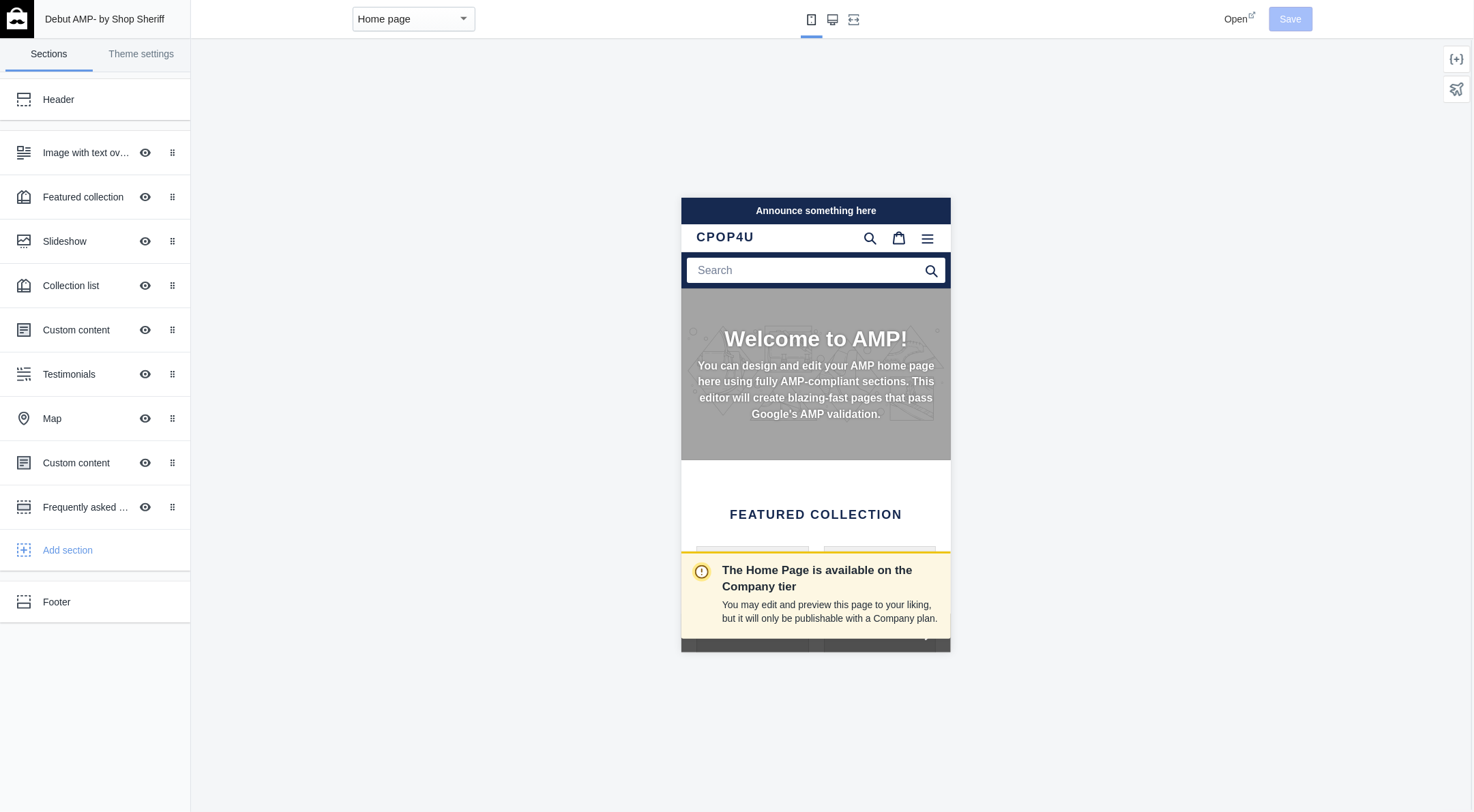 click 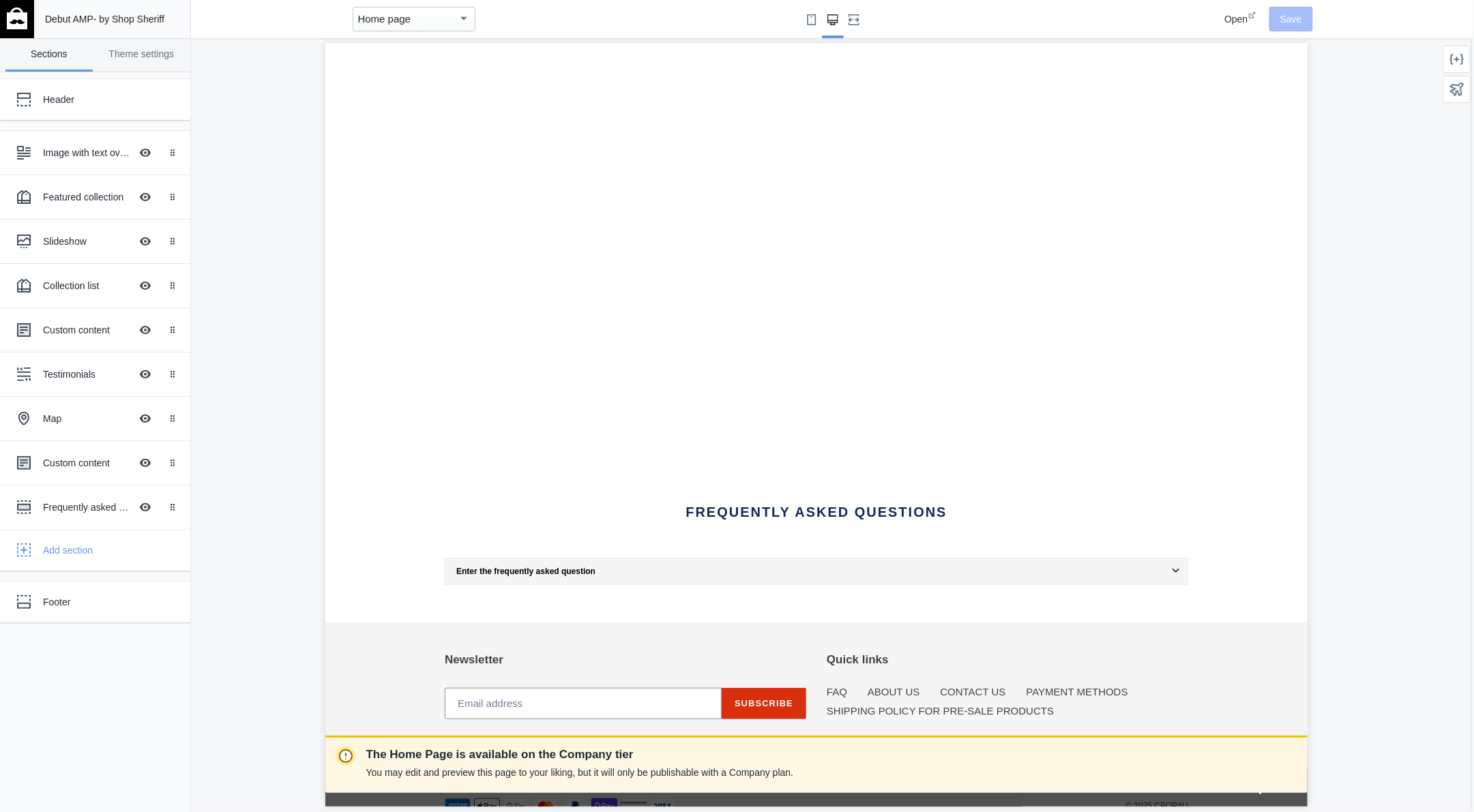 scroll, scrollTop: 3422, scrollLeft: 0, axis: vertical 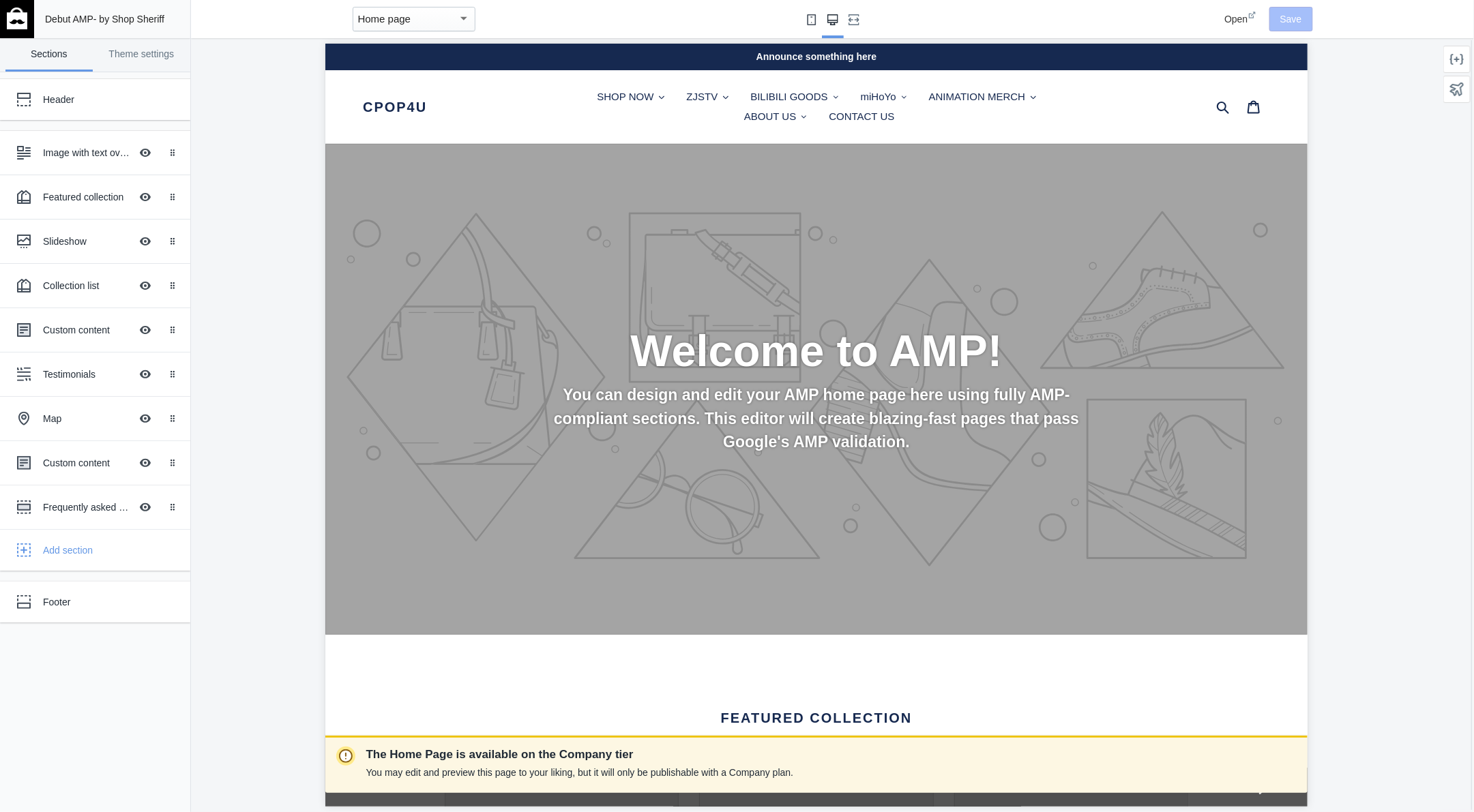 click at bounding box center (812, 19) 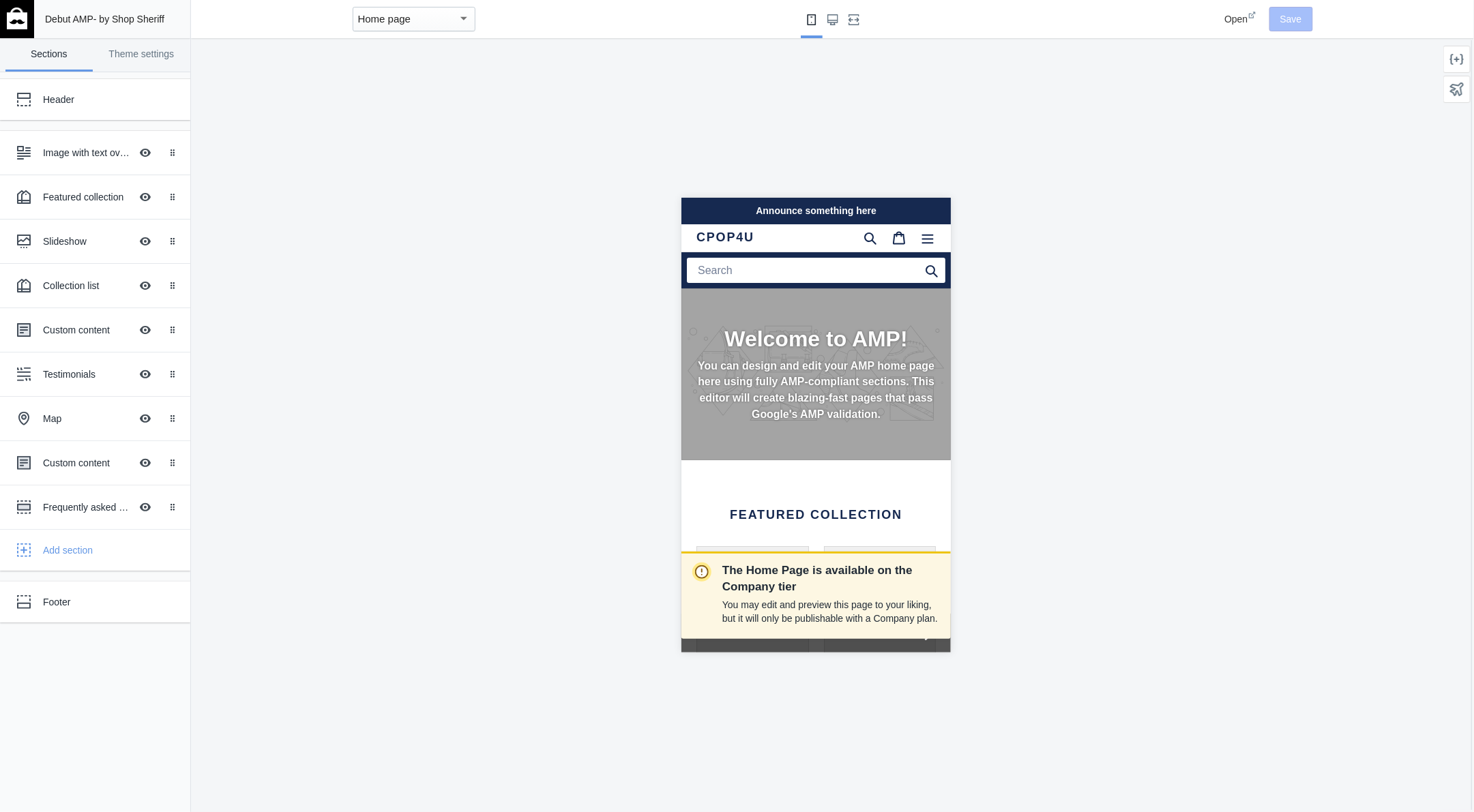 click on "The Home Page is available on the Company tier  You may edit and preview this page to your liking, but it will only be publishable with a Company plan." 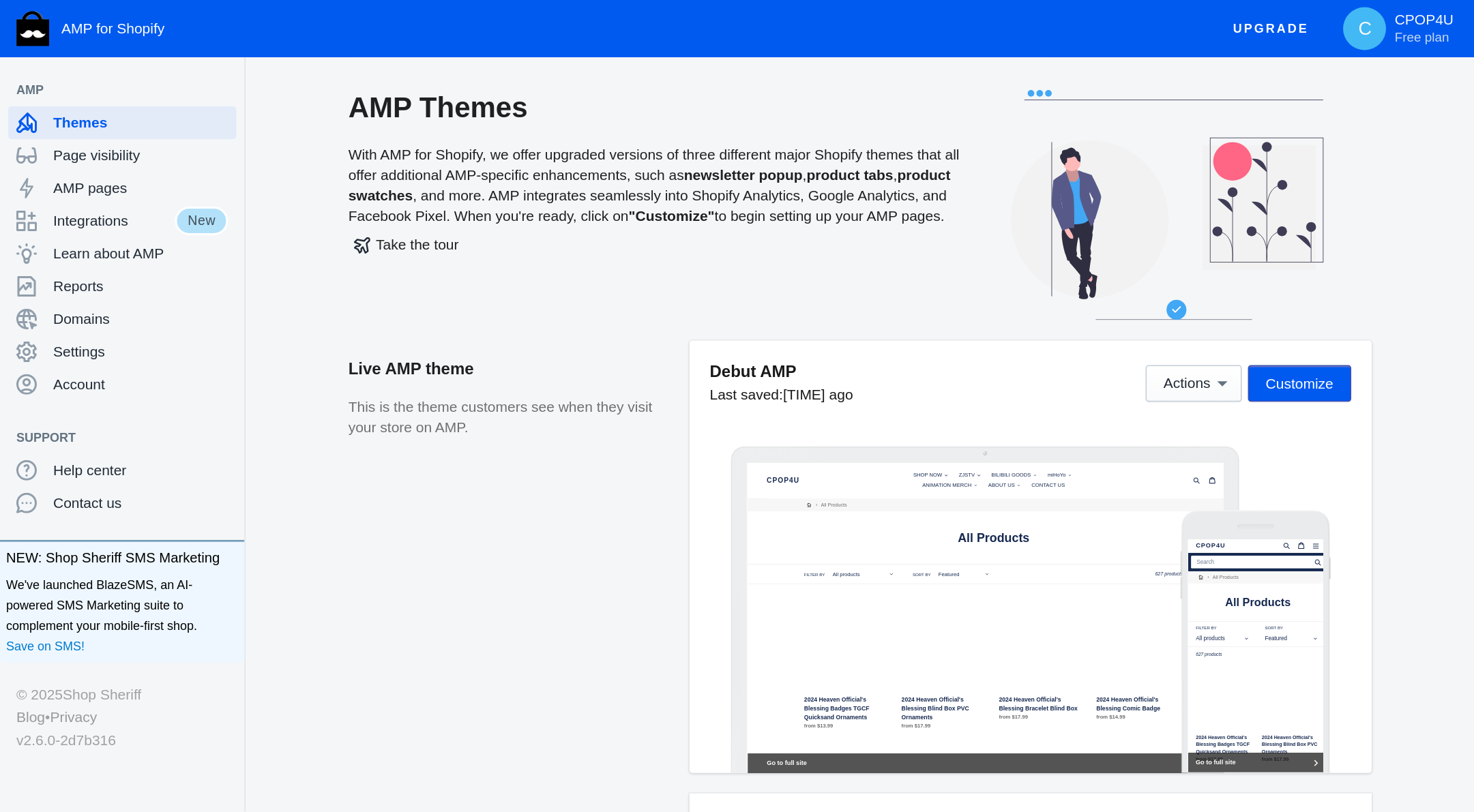 scroll, scrollTop: 0, scrollLeft: 0, axis: both 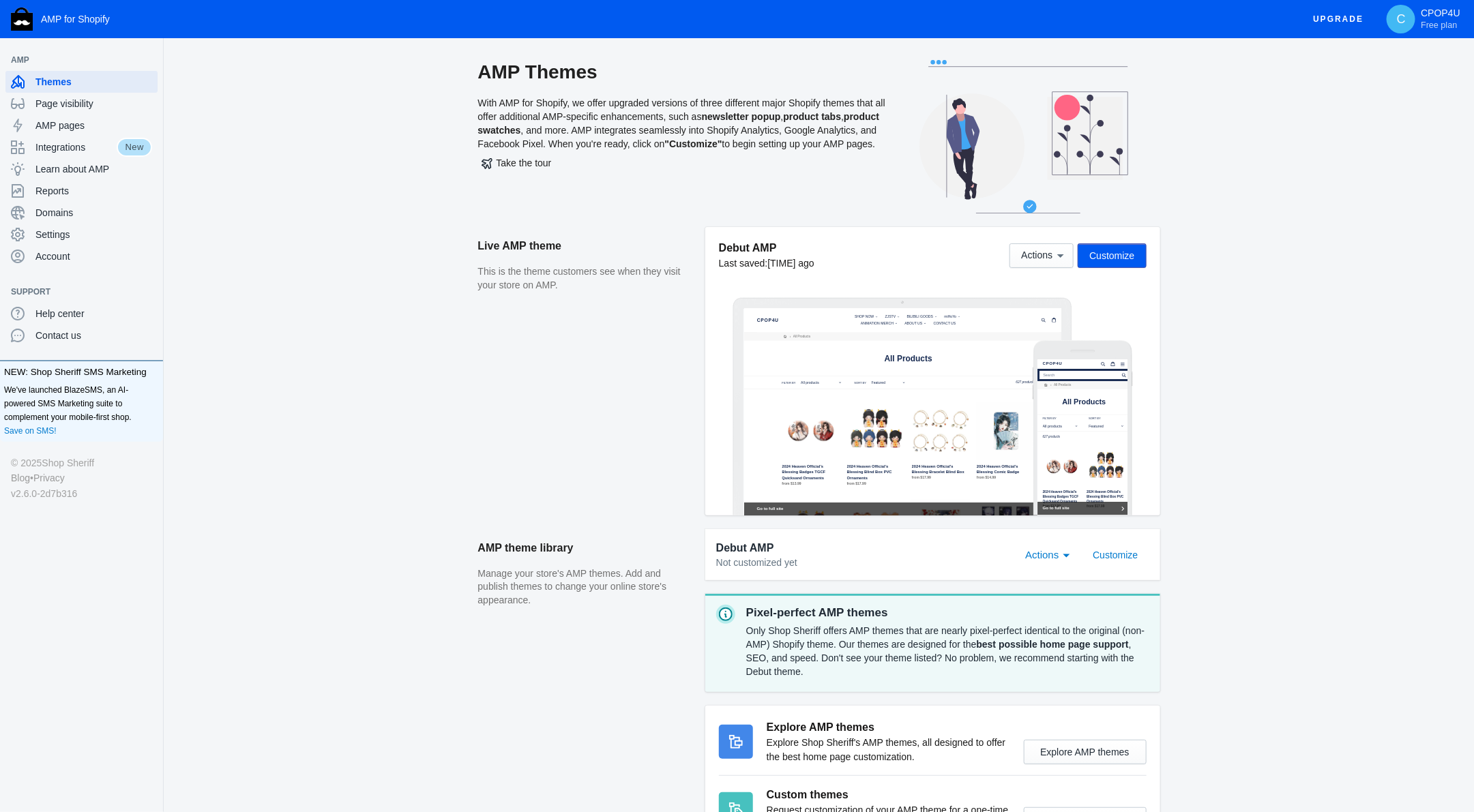 click on "Upgrade" at bounding box center (1338, 19) 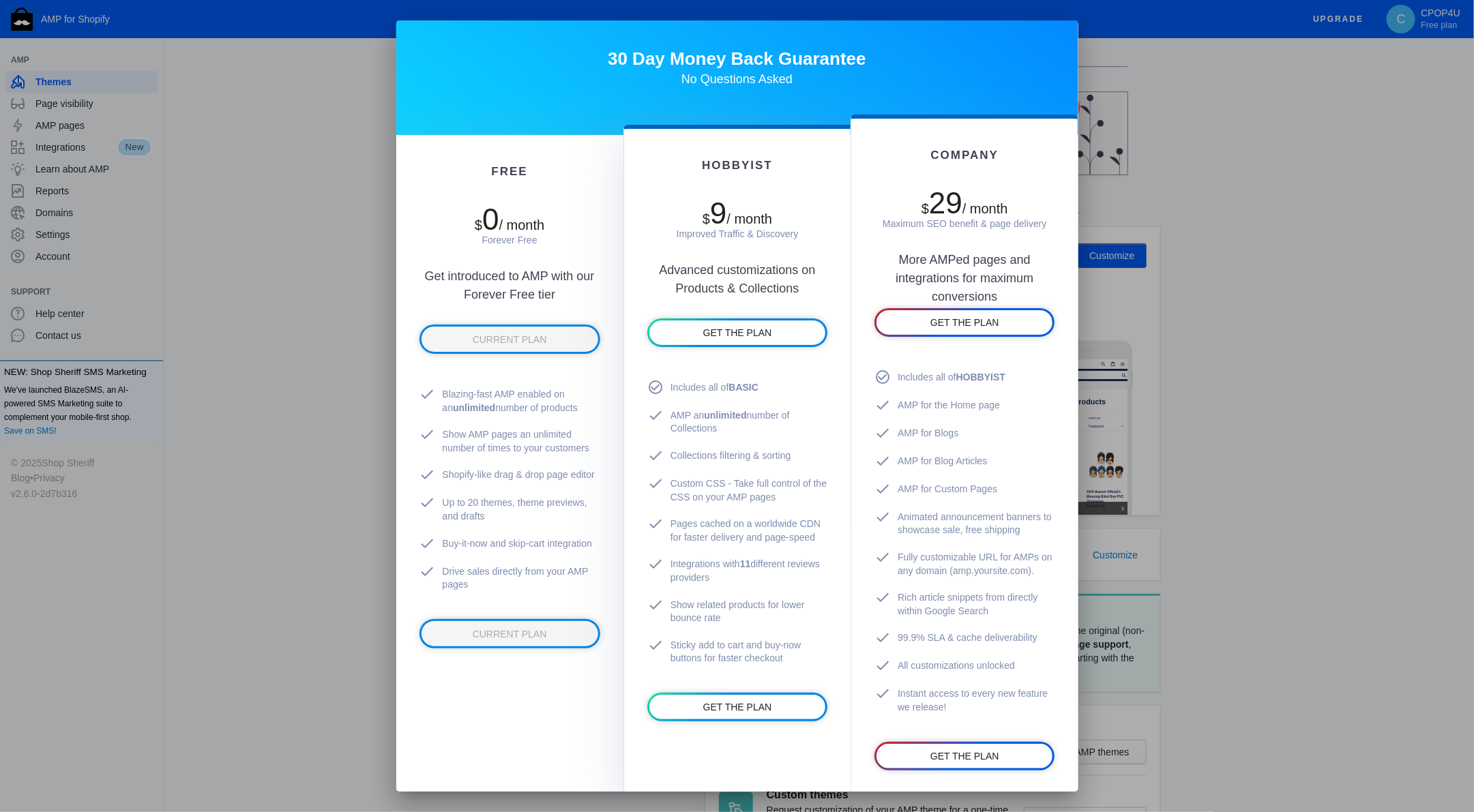 click at bounding box center [737, 406] 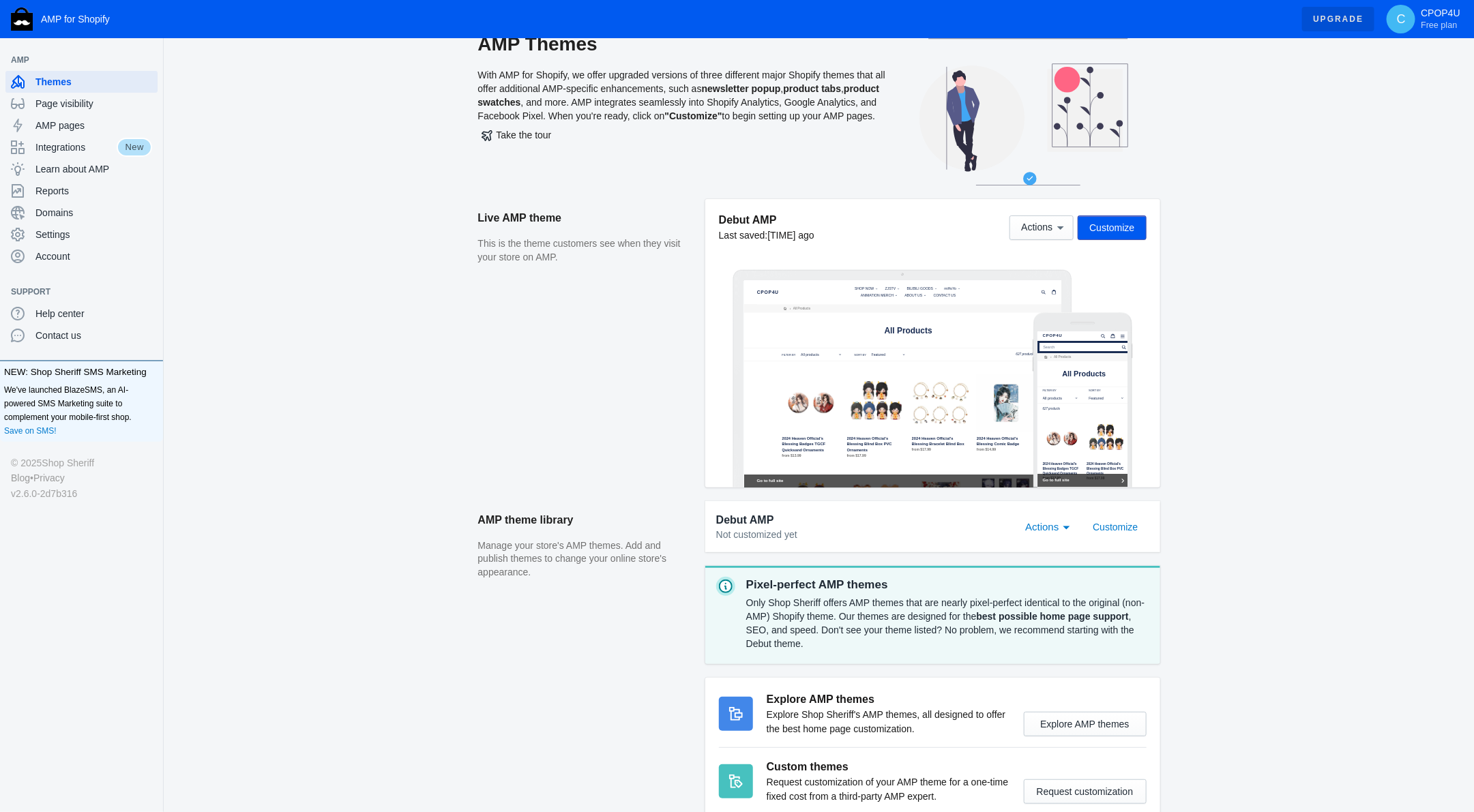scroll, scrollTop: 20, scrollLeft: 0, axis: vertical 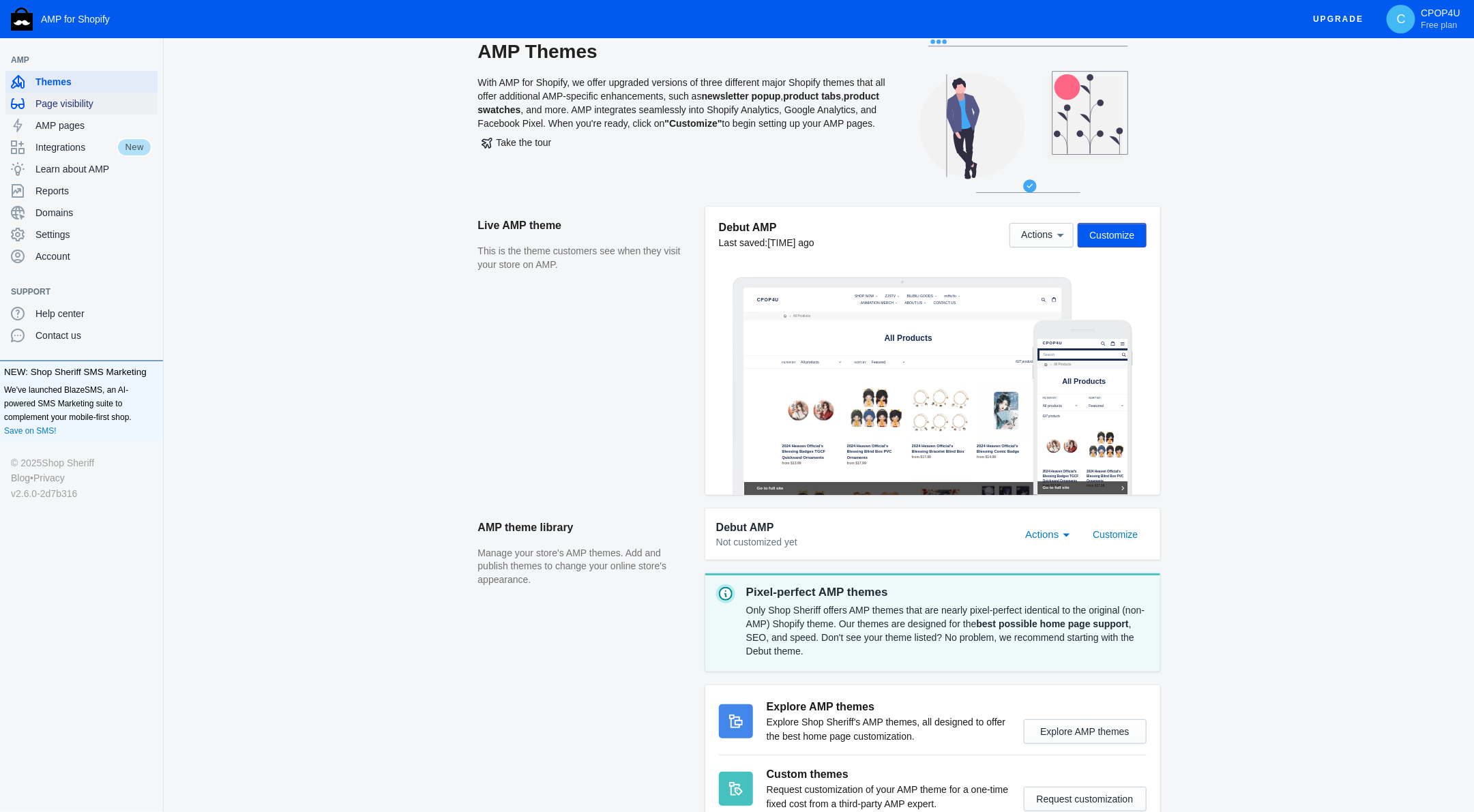 click on "Page visibility" at bounding box center [93, 104] 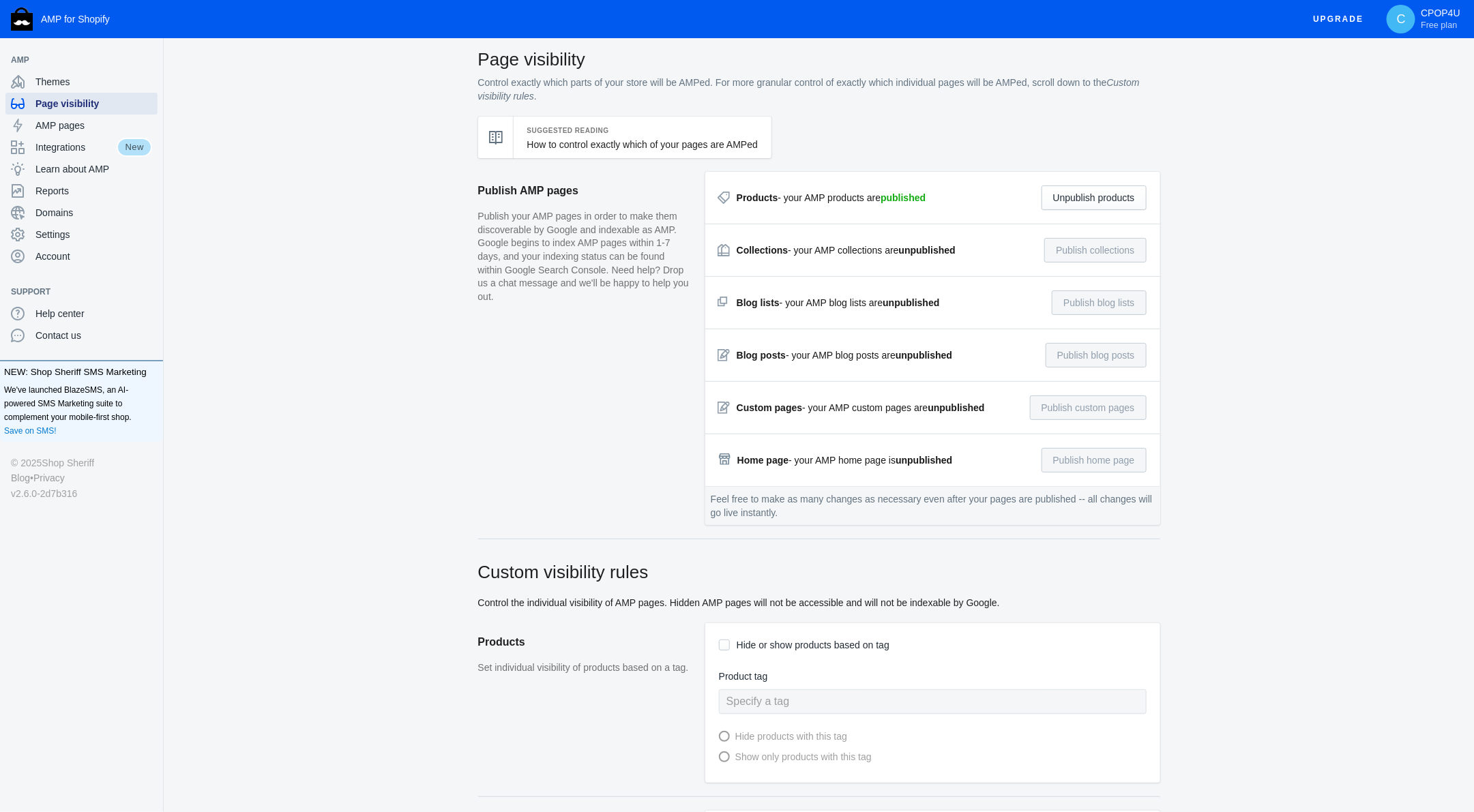 scroll, scrollTop: 0, scrollLeft: 0, axis: both 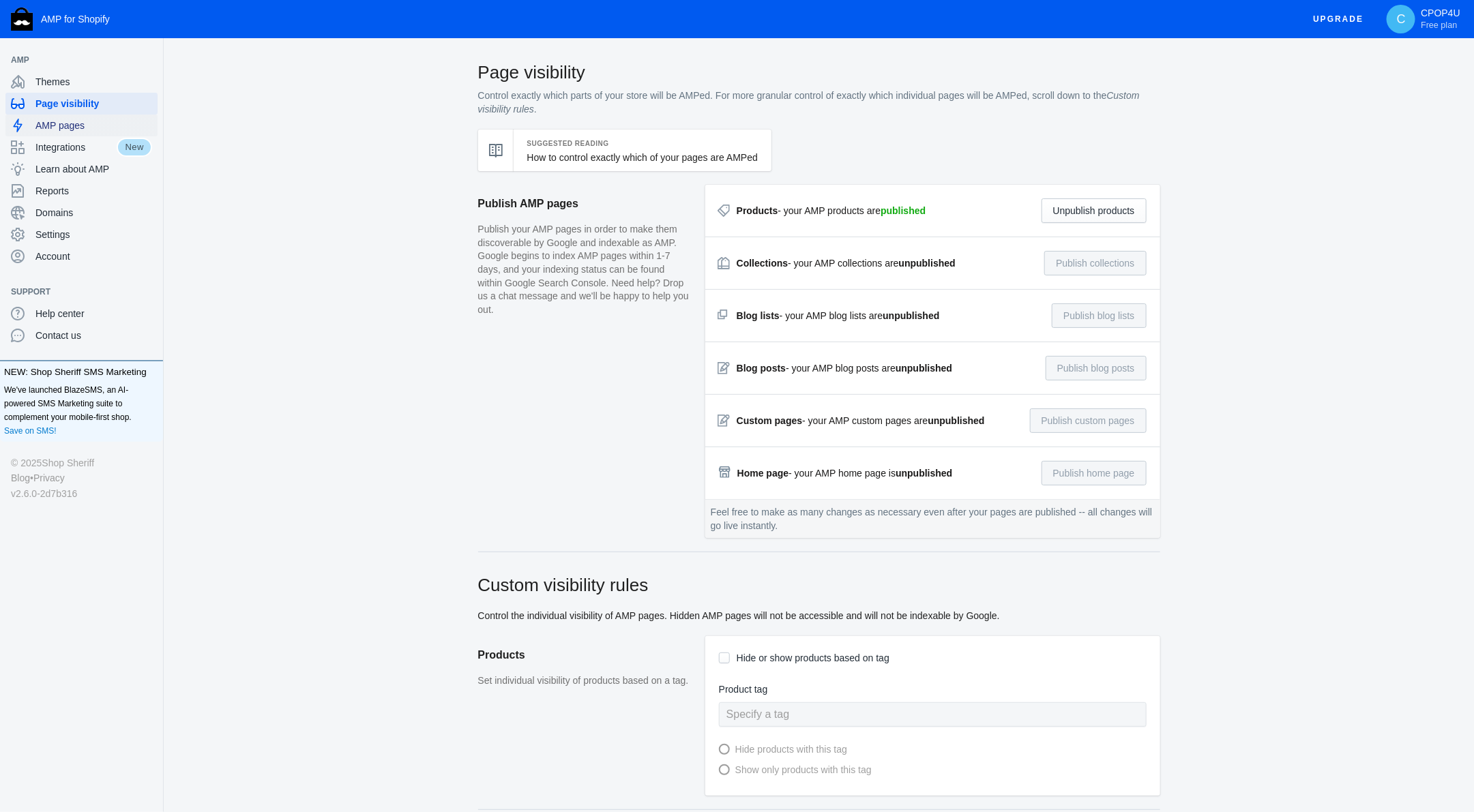 click on "AMP pages" at bounding box center [81, 125] 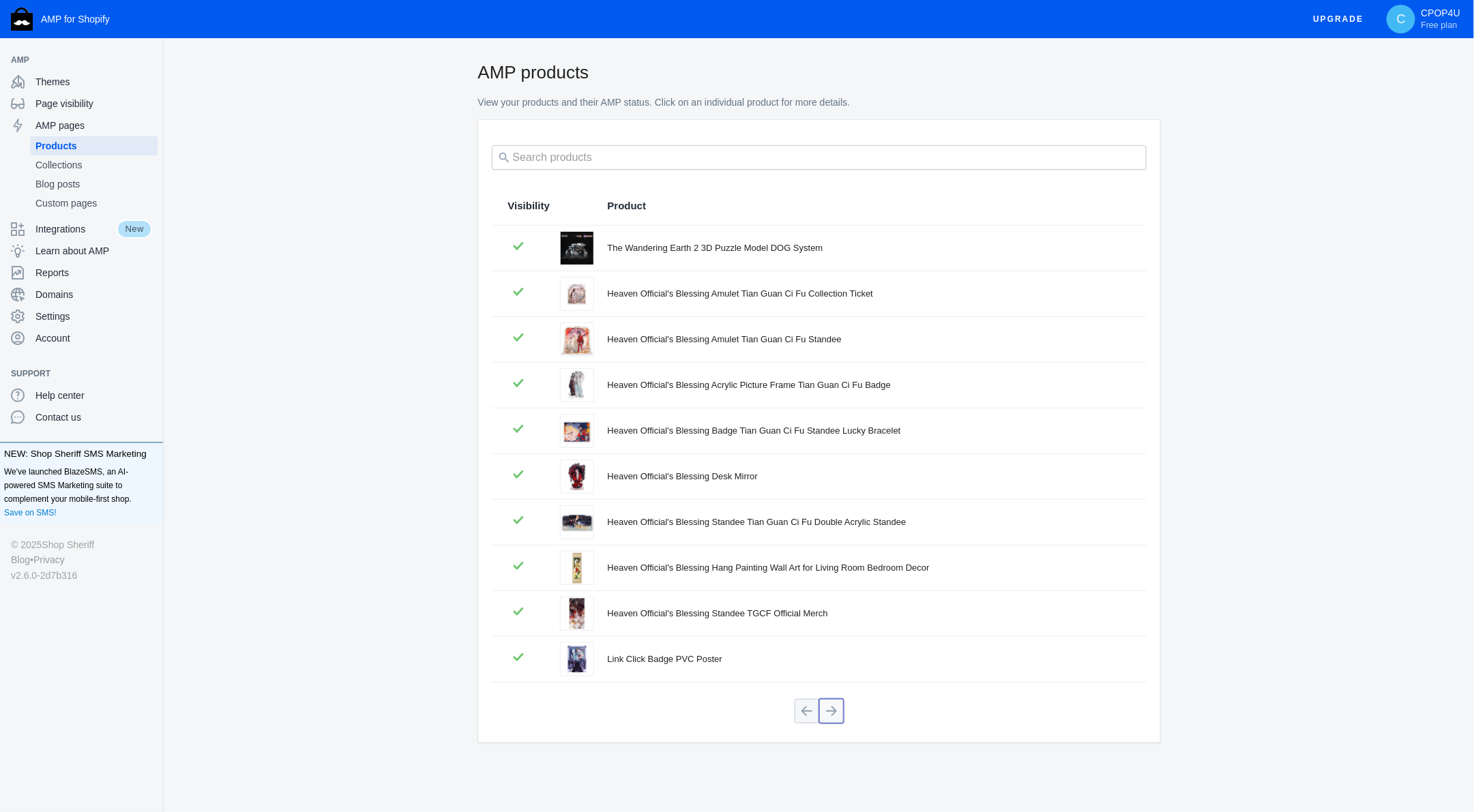click 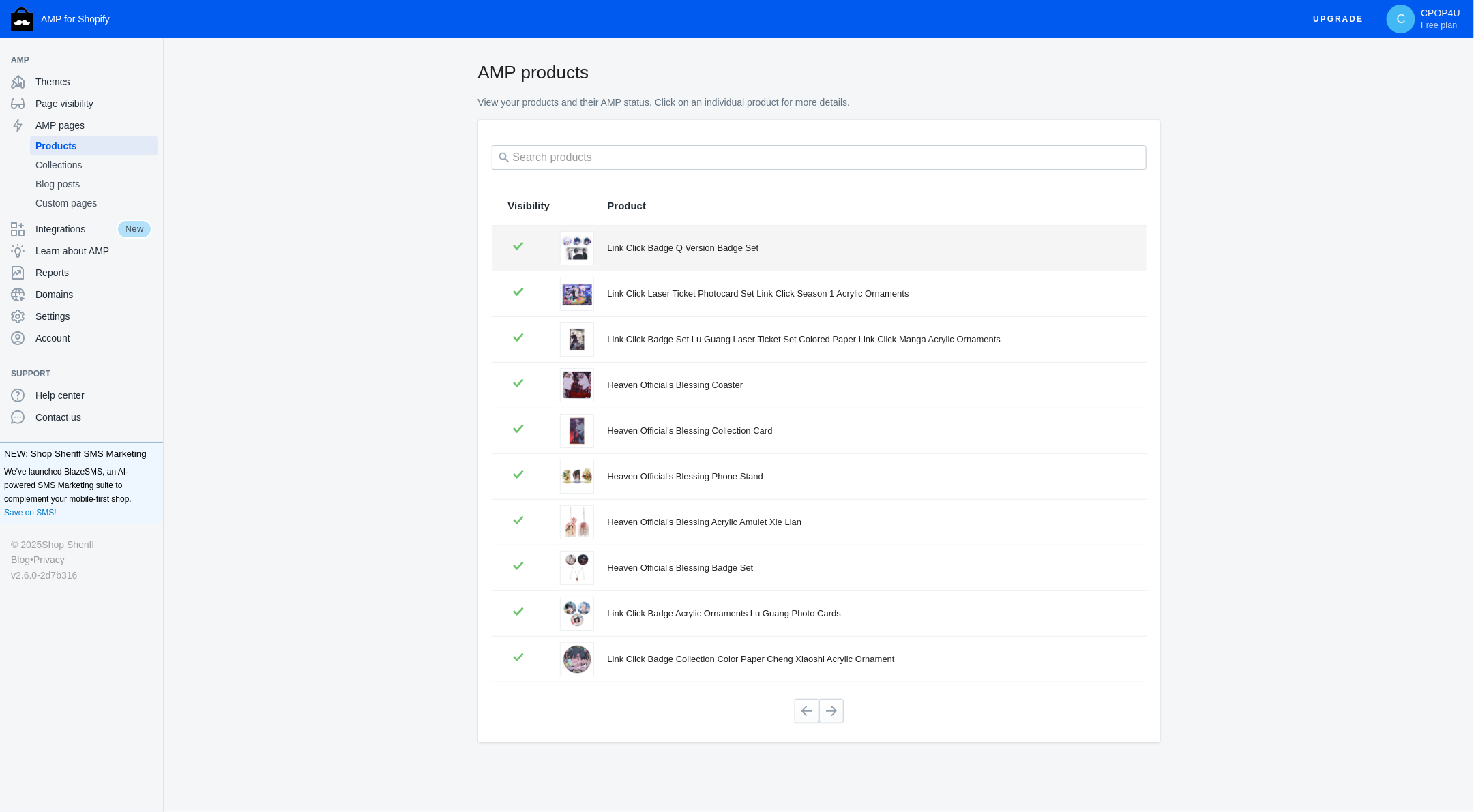 click on "Link Click Badge Q Version Badge Set" 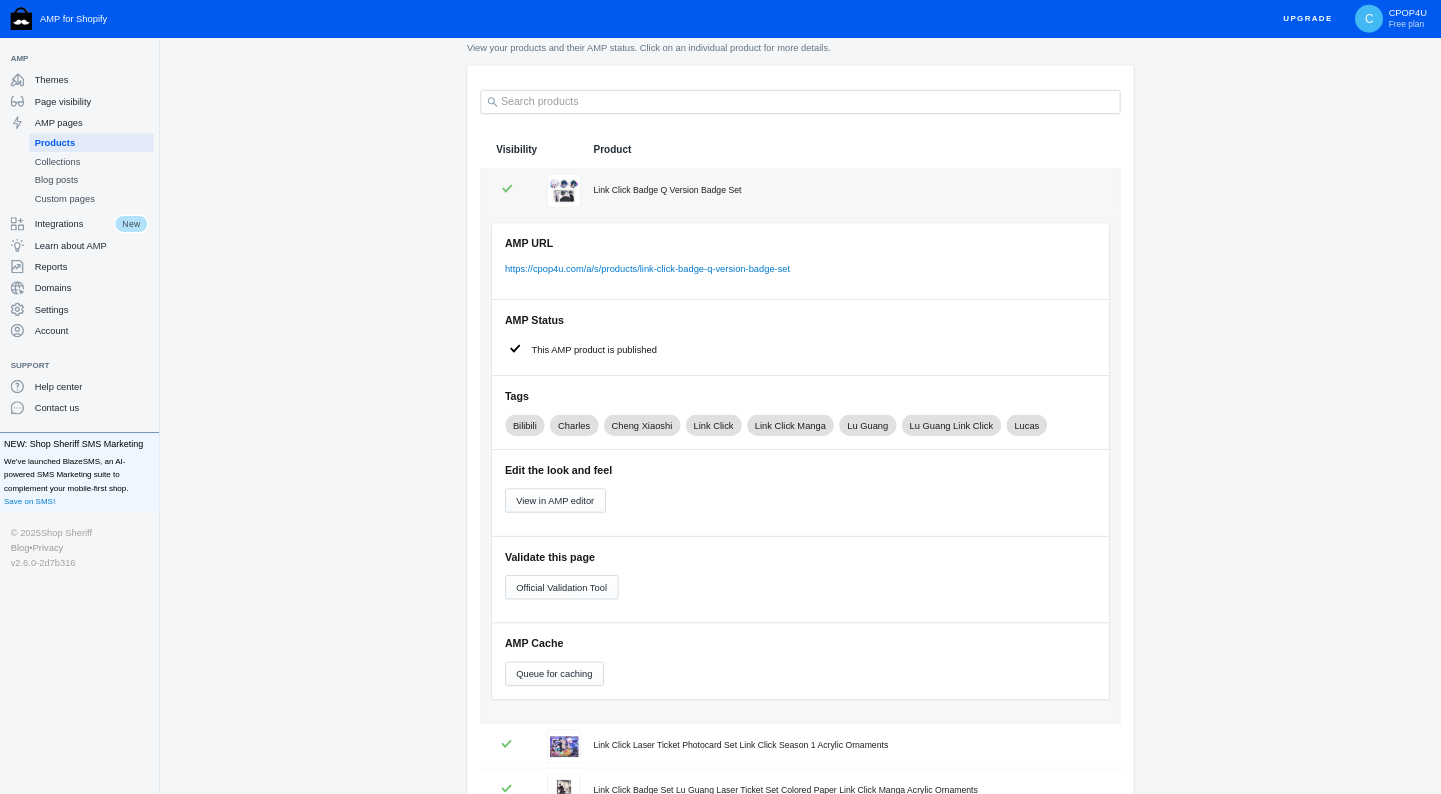 scroll, scrollTop: 79, scrollLeft: 0, axis: vertical 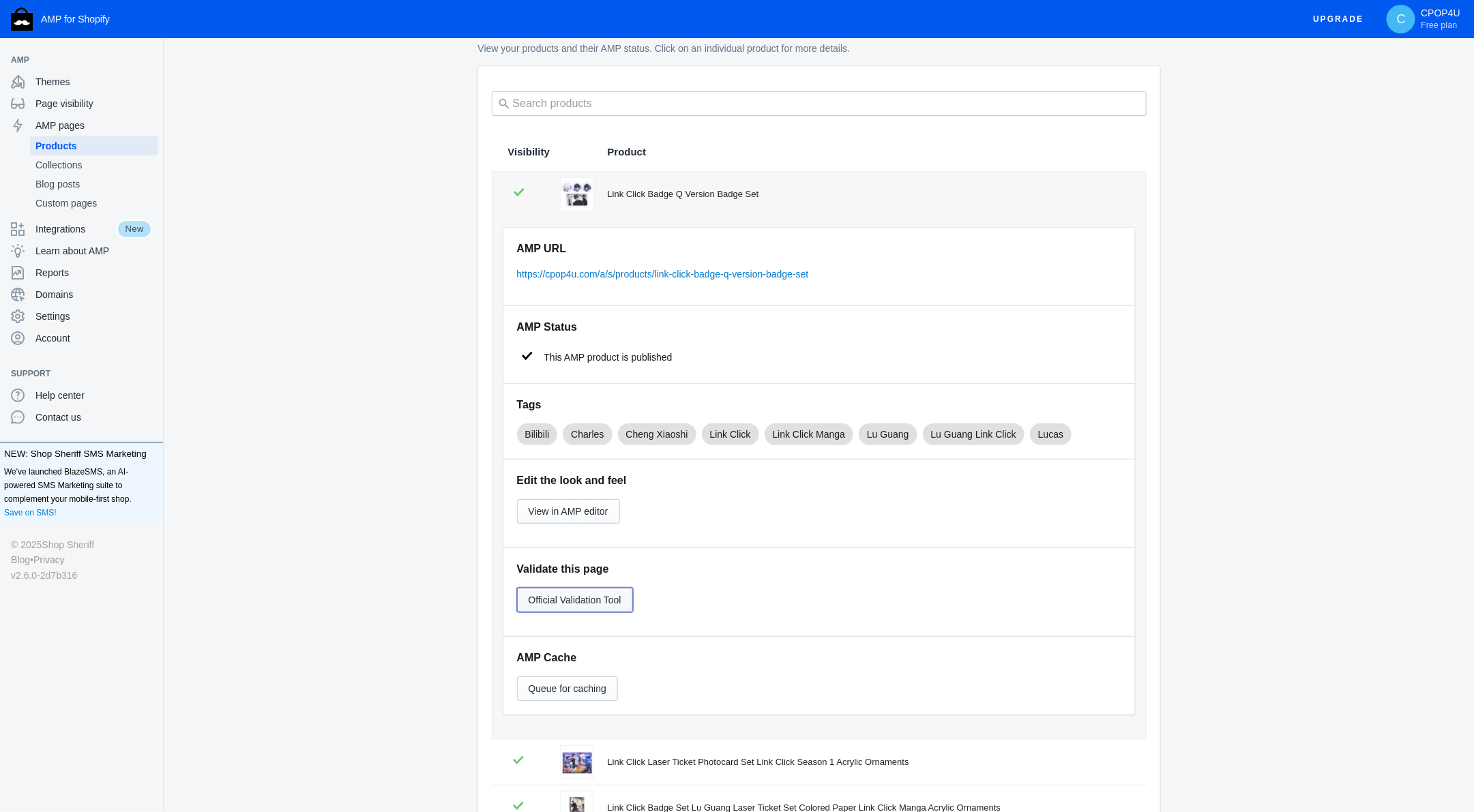 click on "Official Validation Tool" 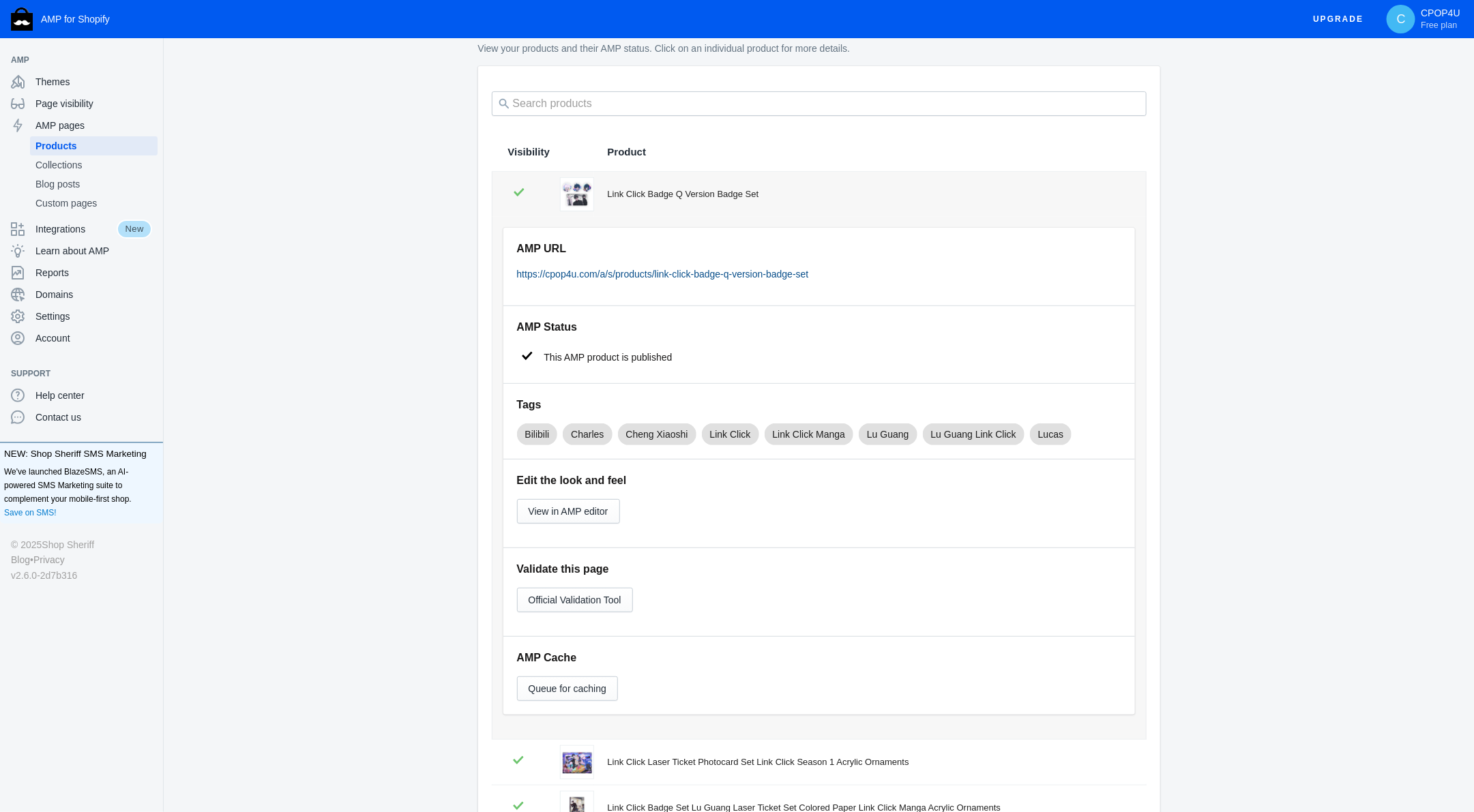 click on "https://cpop4u.com/a/s/products/link-click-badge-q-version-badge-set" 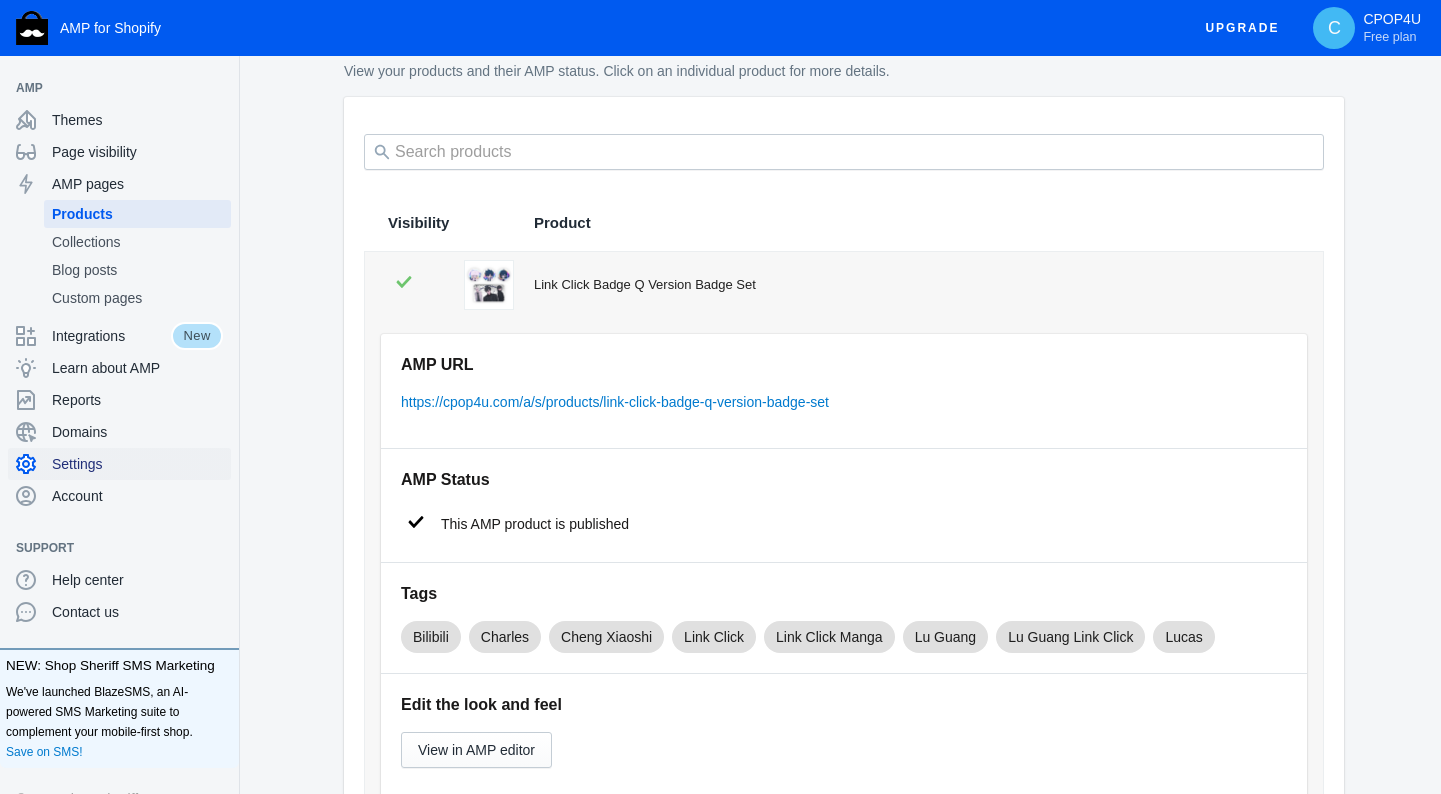 click on "Settings" at bounding box center (137, 464) 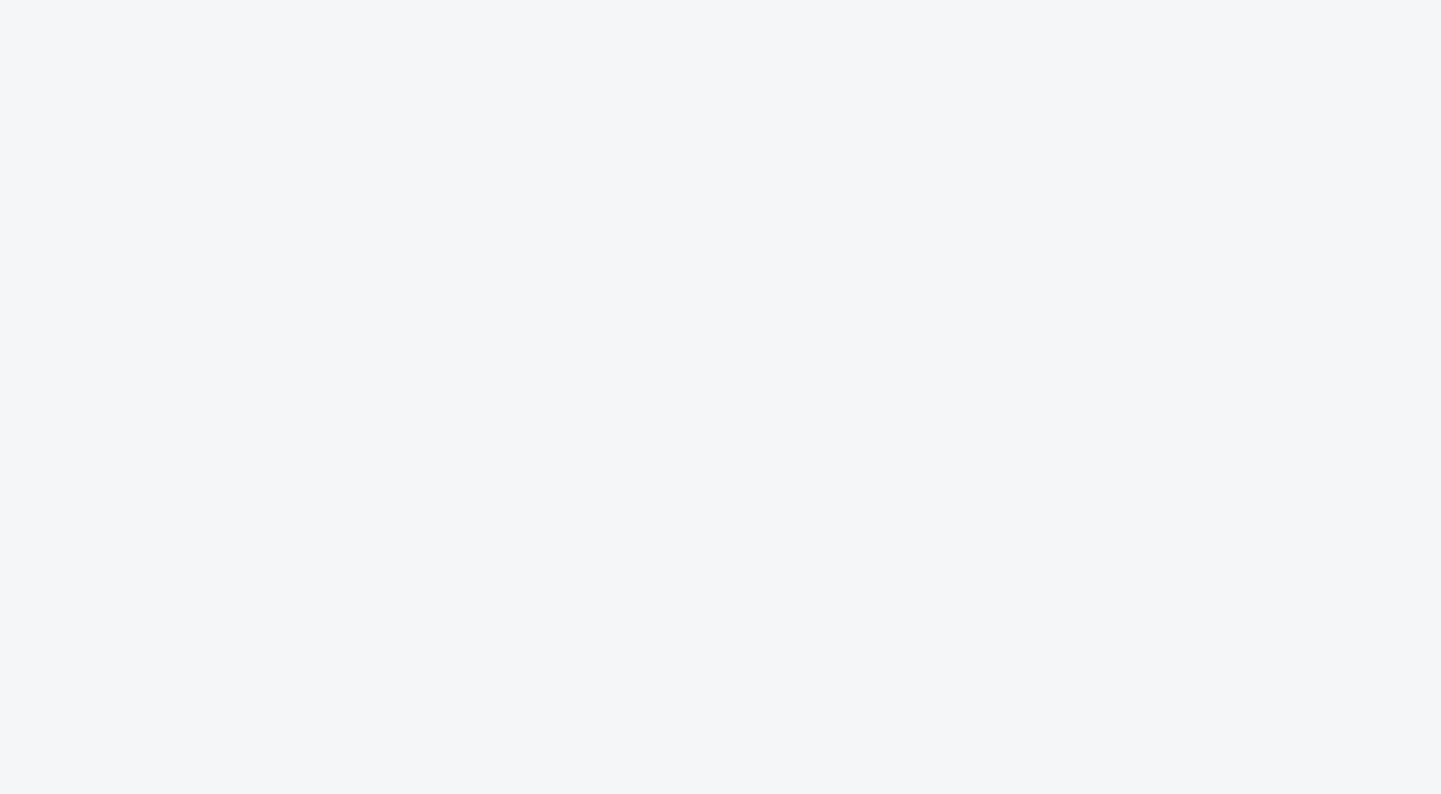 scroll, scrollTop: 0, scrollLeft: 0, axis: both 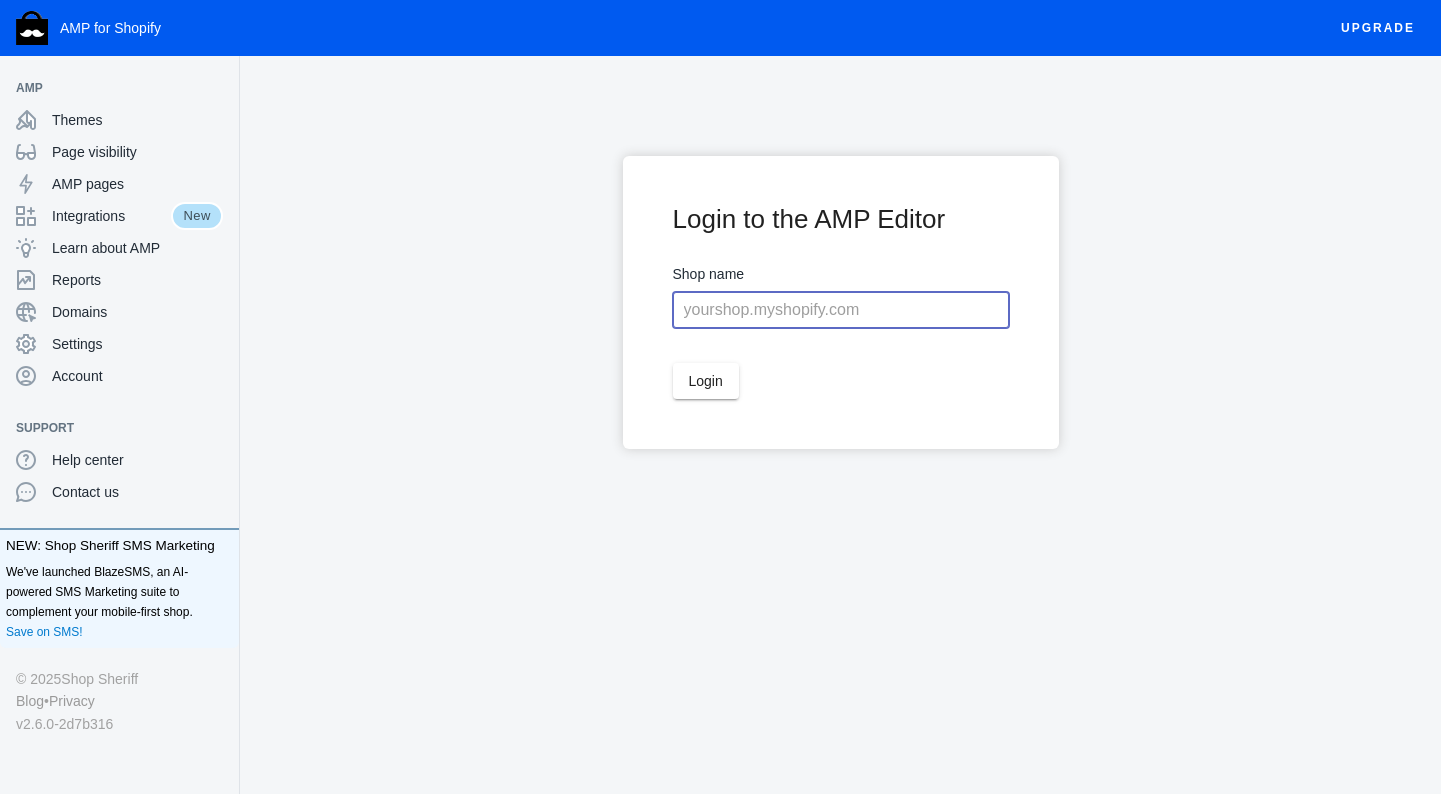 click at bounding box center [841, 310] 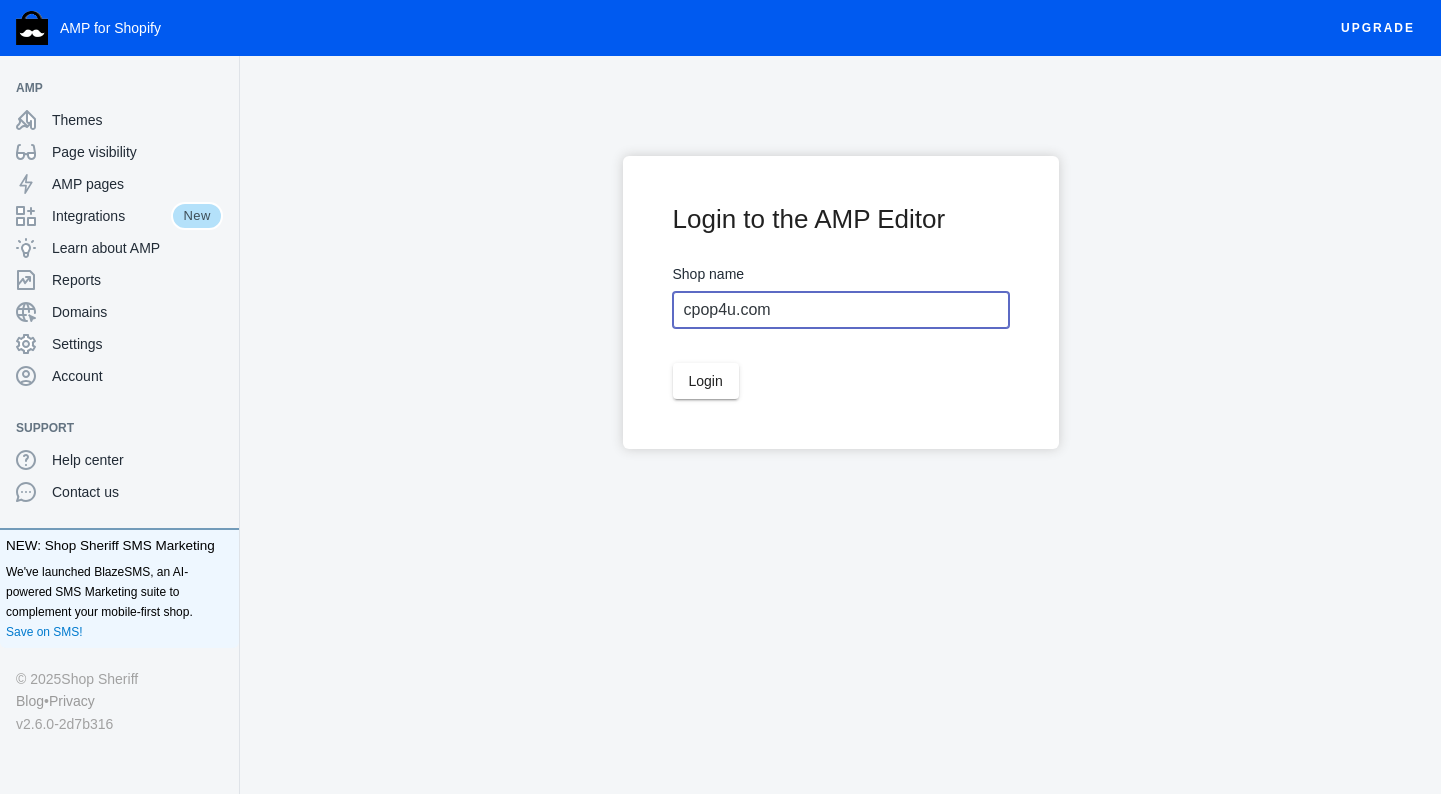 type on "cpop4u.com" 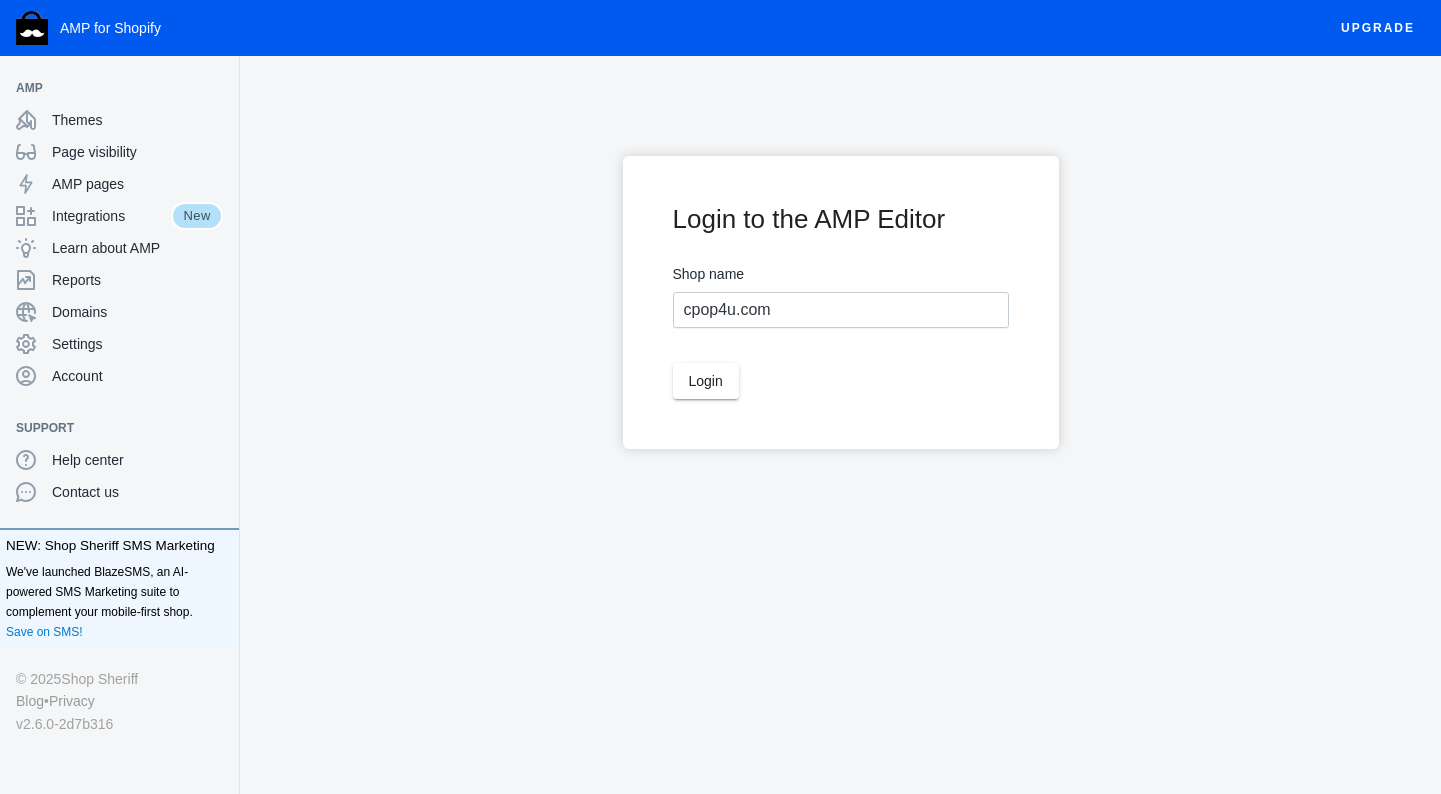 click on "Login" 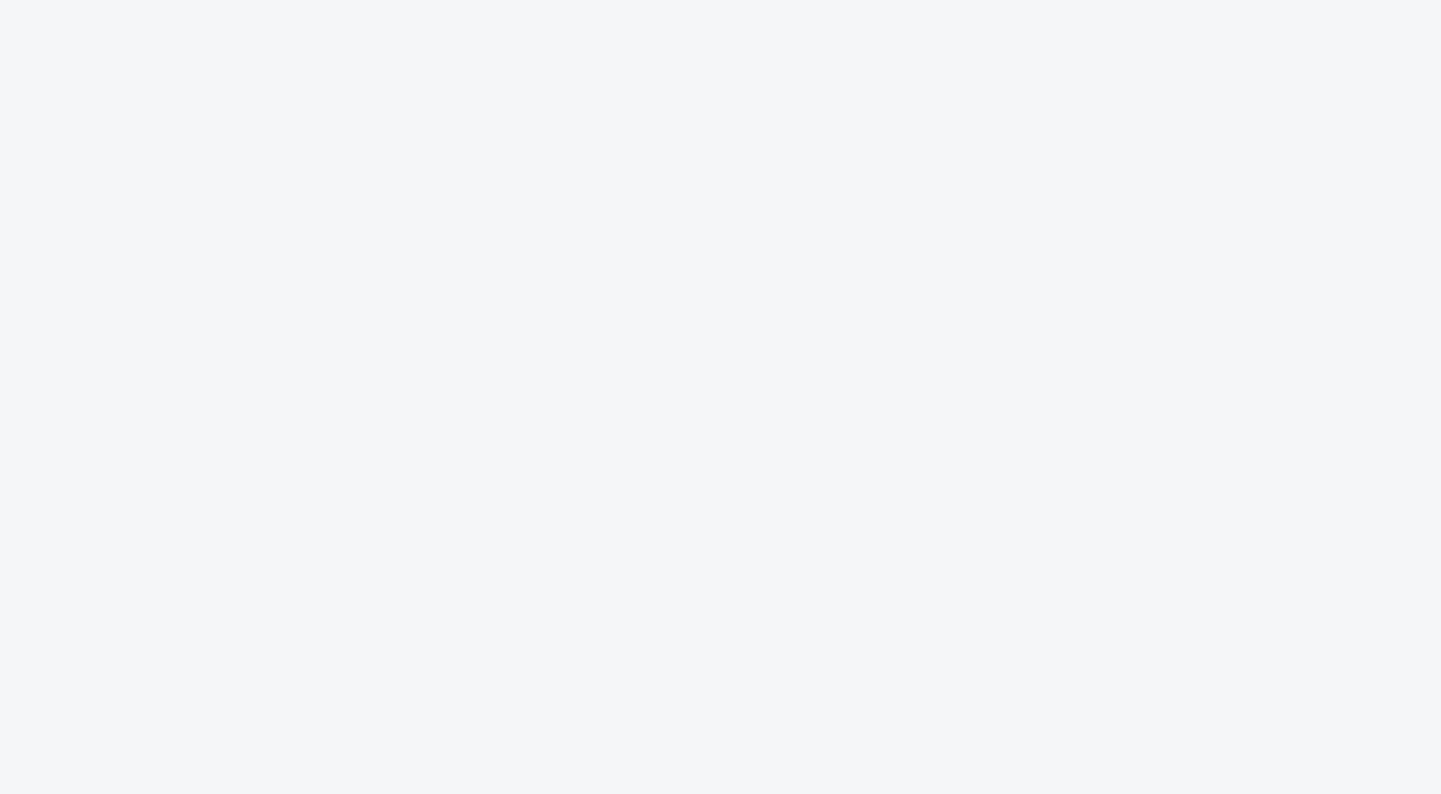 scroll, scrollTop: 0, scrollLeft: 0, axis: both 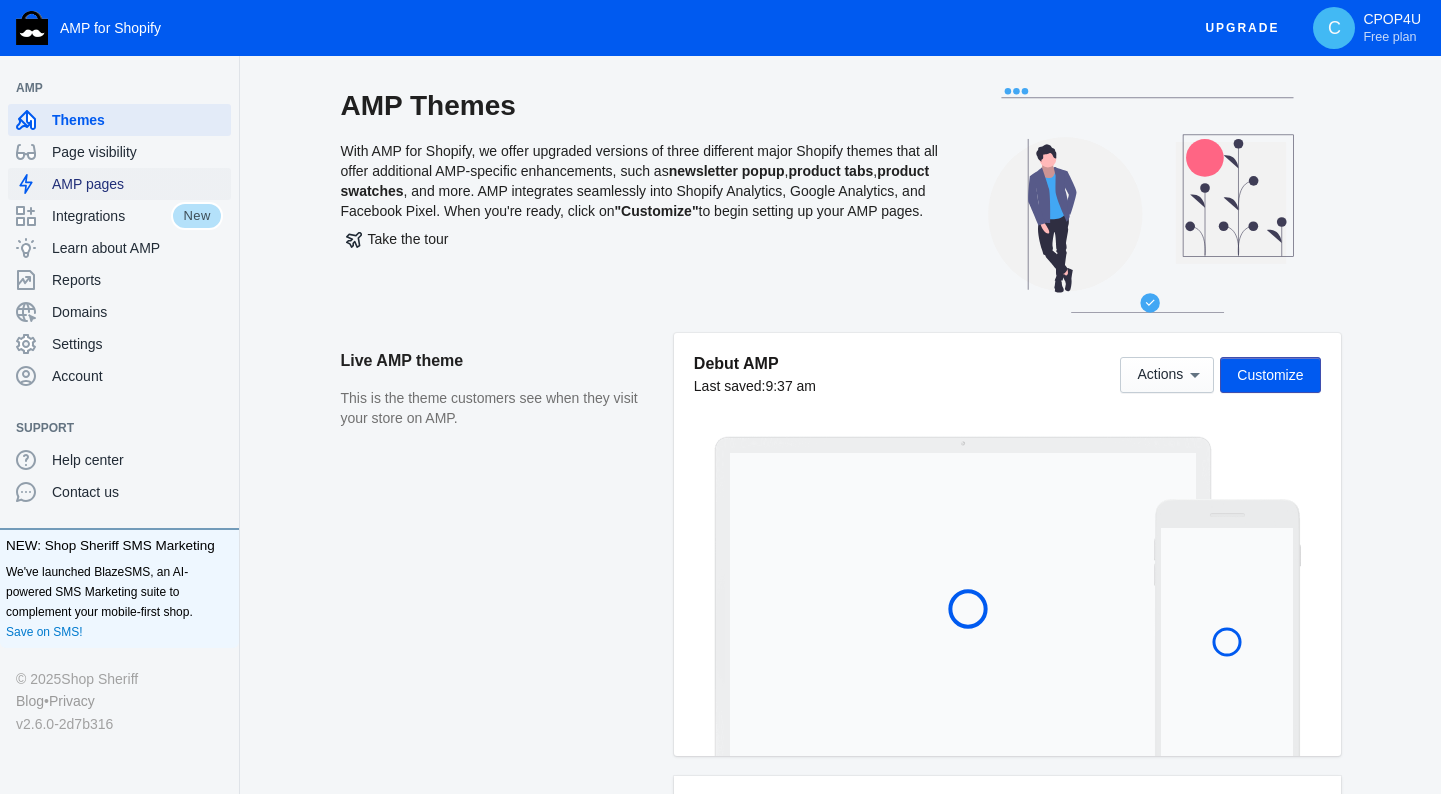 click on "AMP pages" at bounding box center (137, 184) 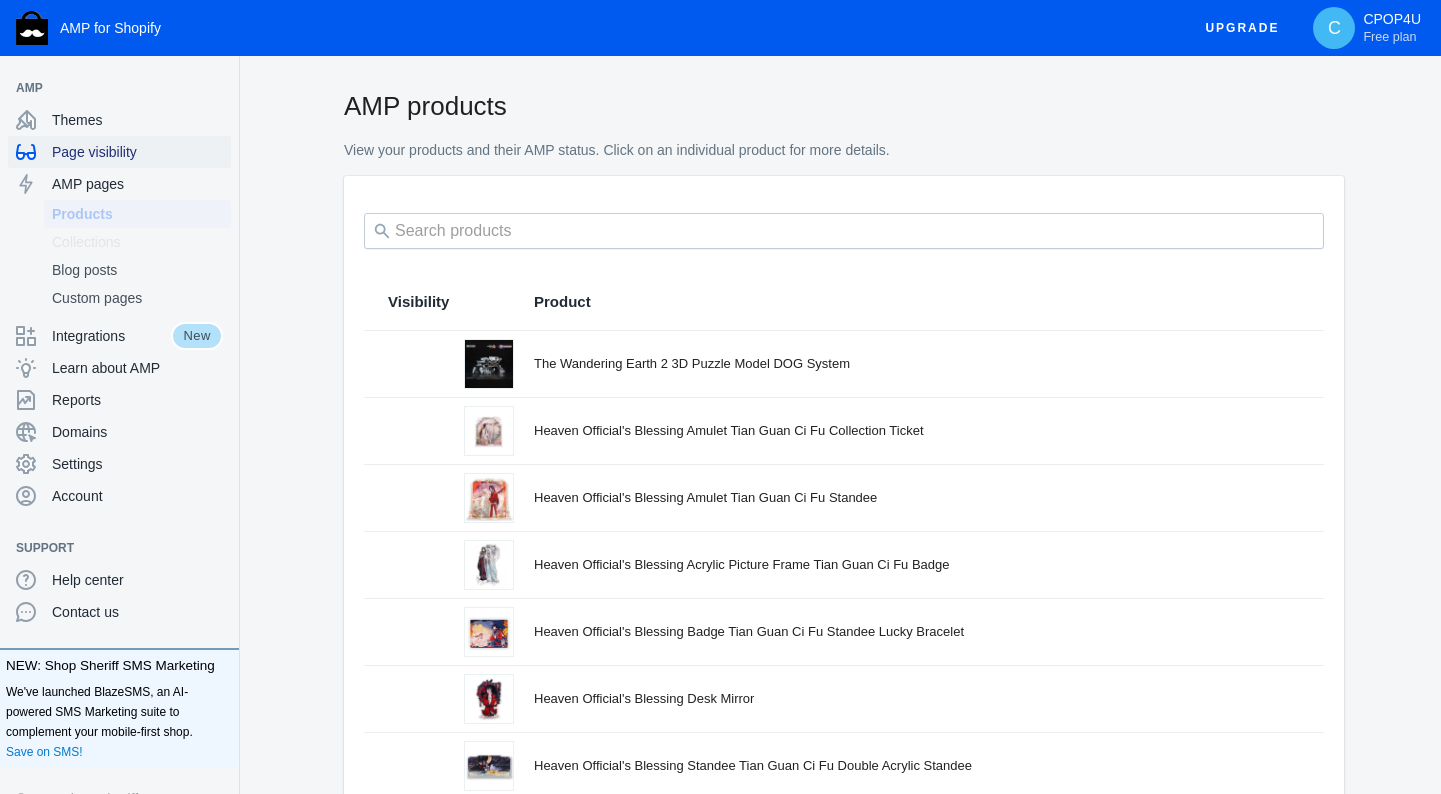 click on "Page visibility" at bounding box center (137, 152) 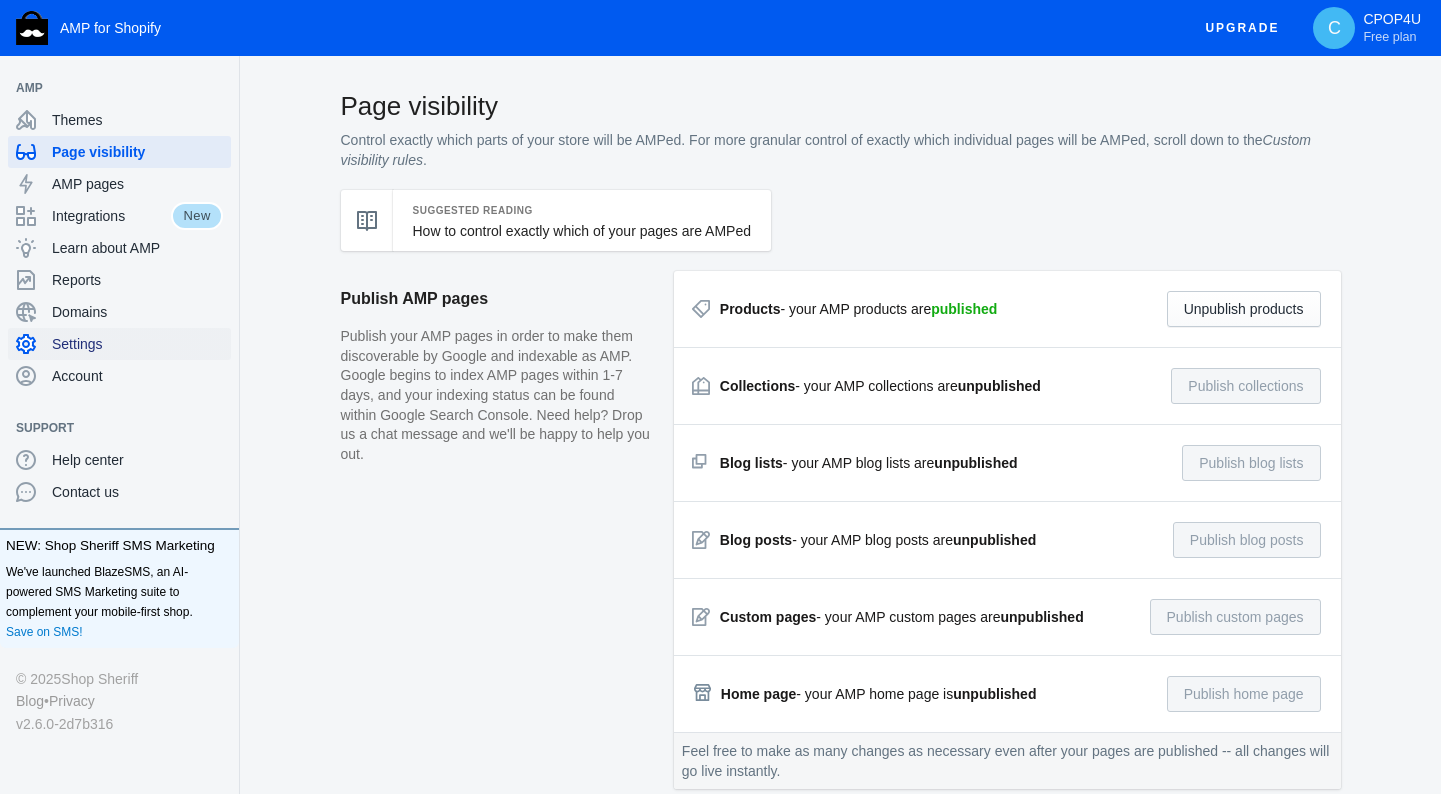 click on "Settings" at bounding box center (137, 344) 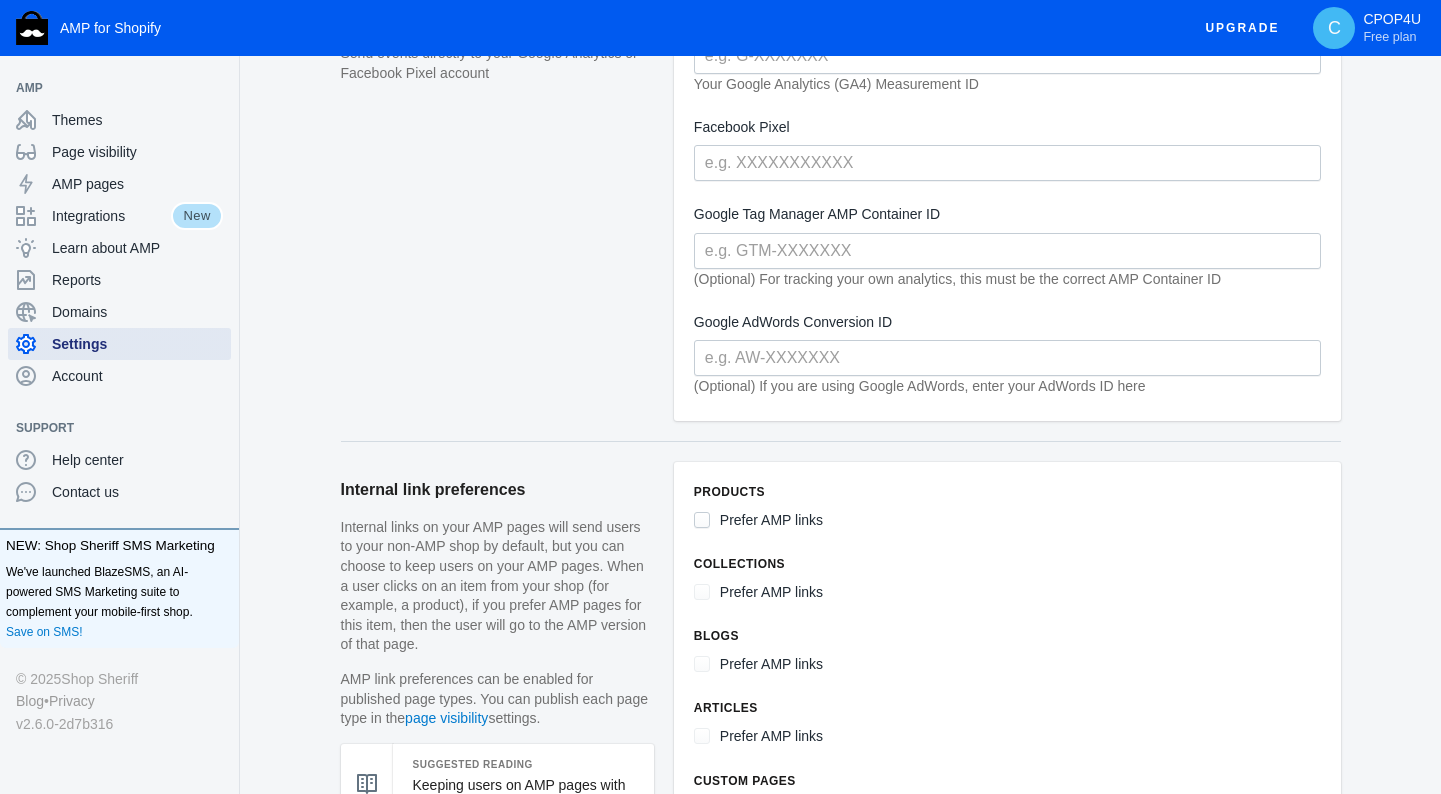 scroll, scrollTop: 0, scrollLeft: 0, axis: both 